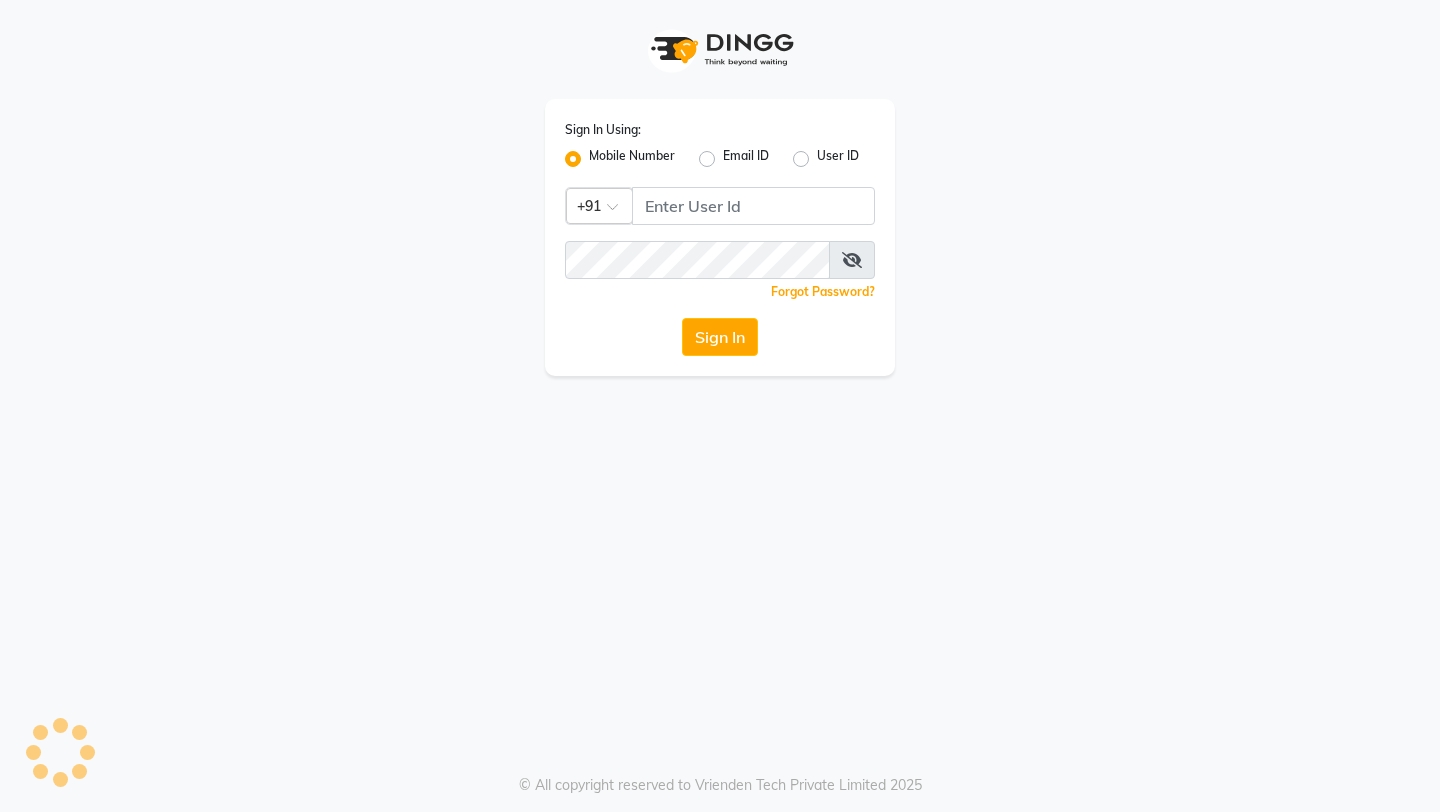 scroll, scrollTop: 0, scrollLeft: 0, axis: both 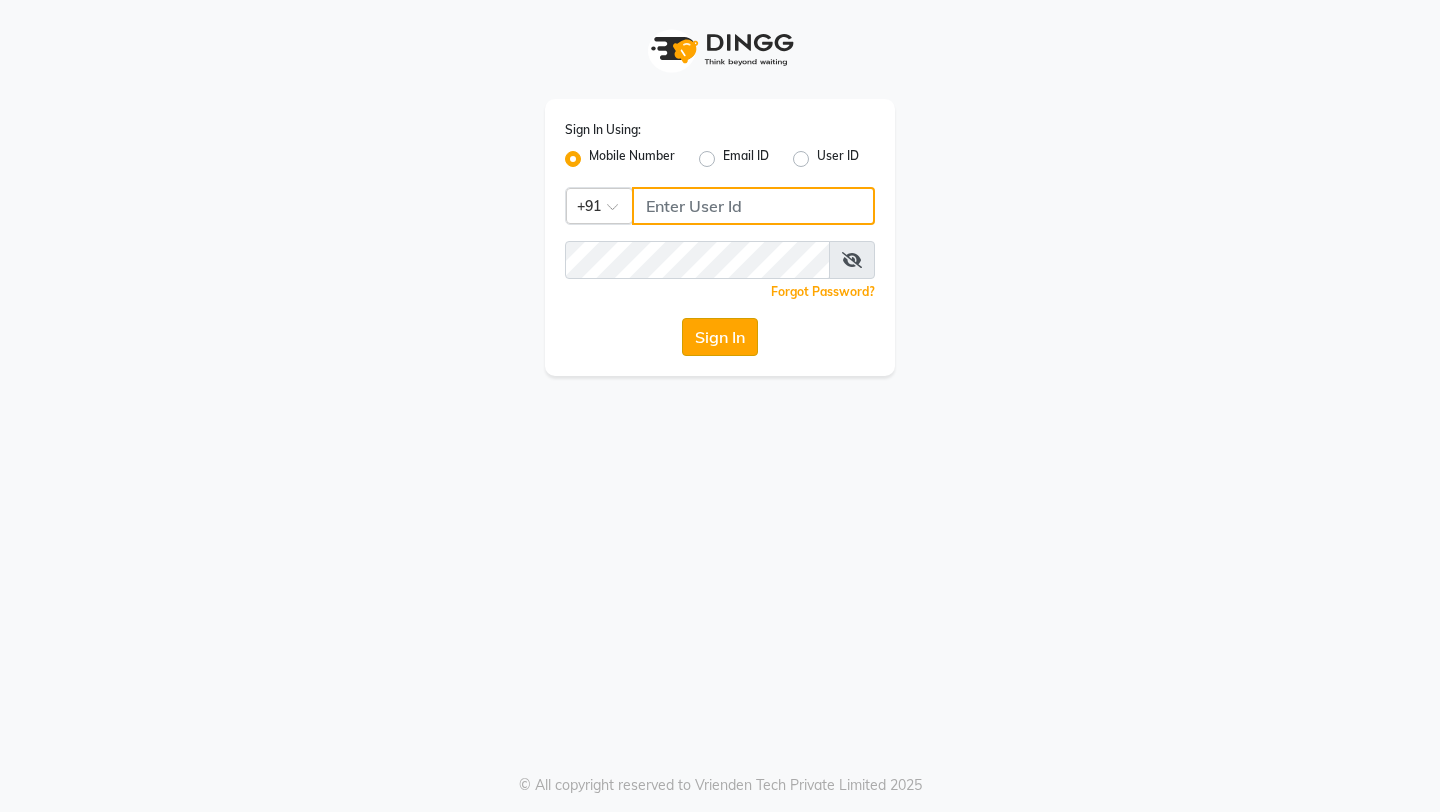 type on "7744808457" 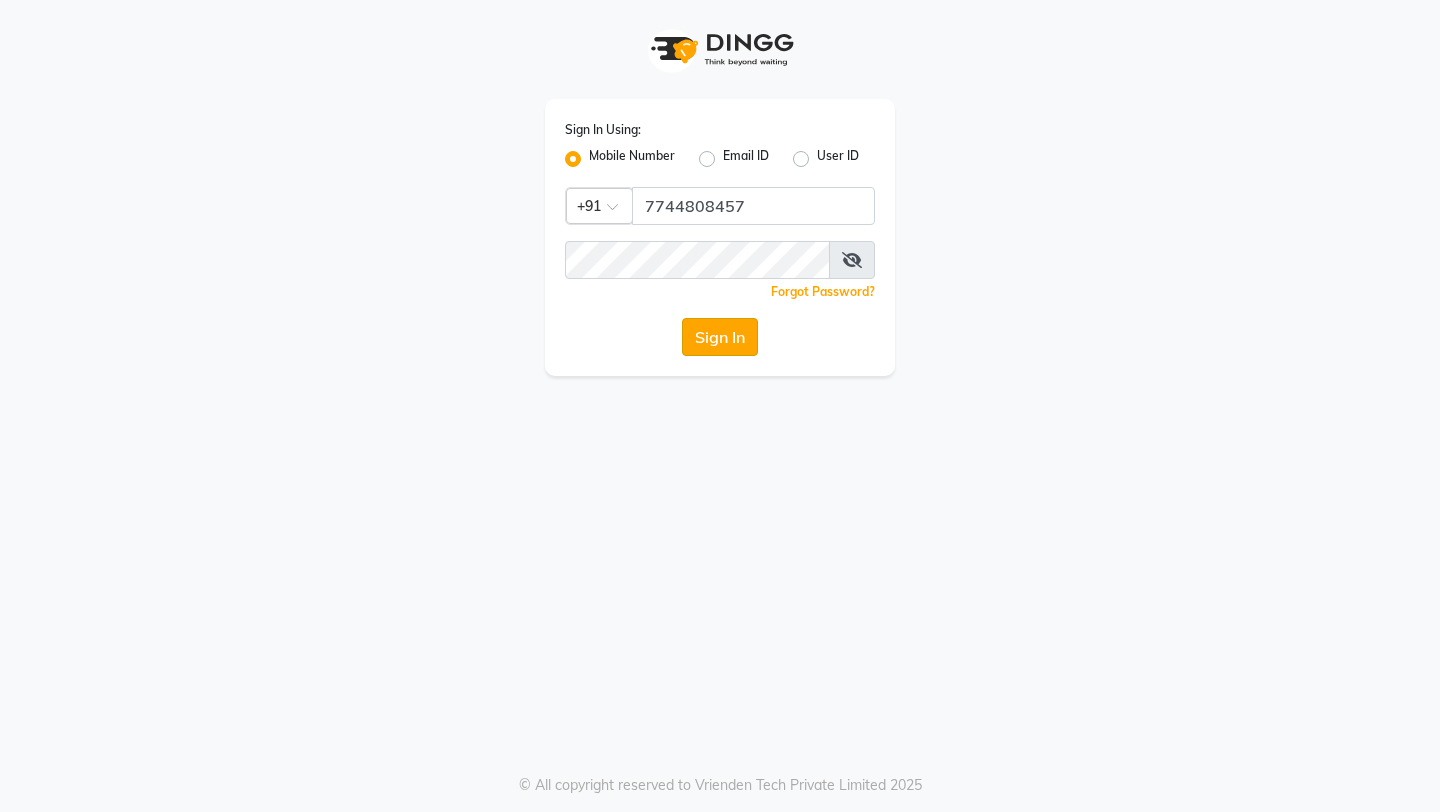 click on "Sign In" 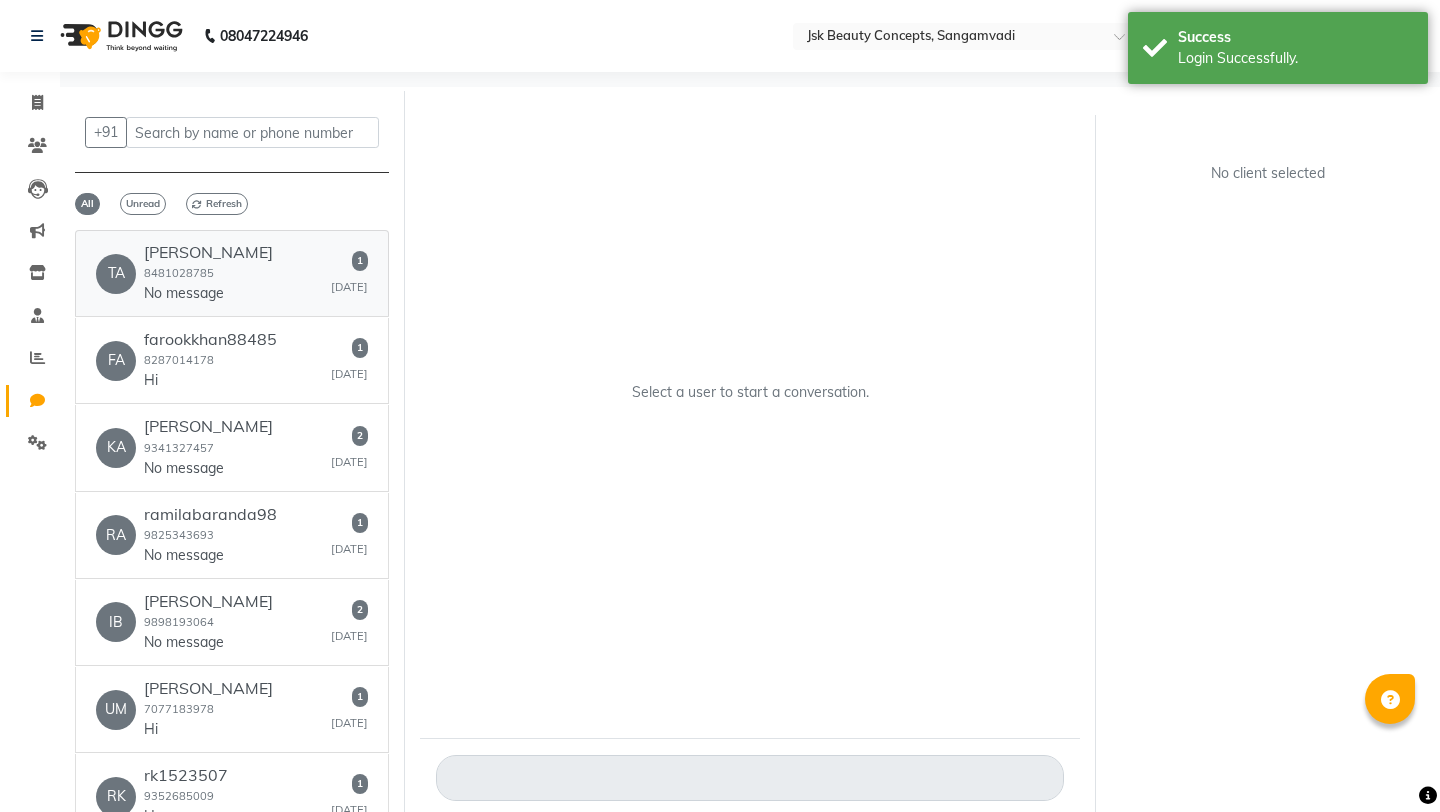 click on "[PERSON_NAME]  8481028785  No message" 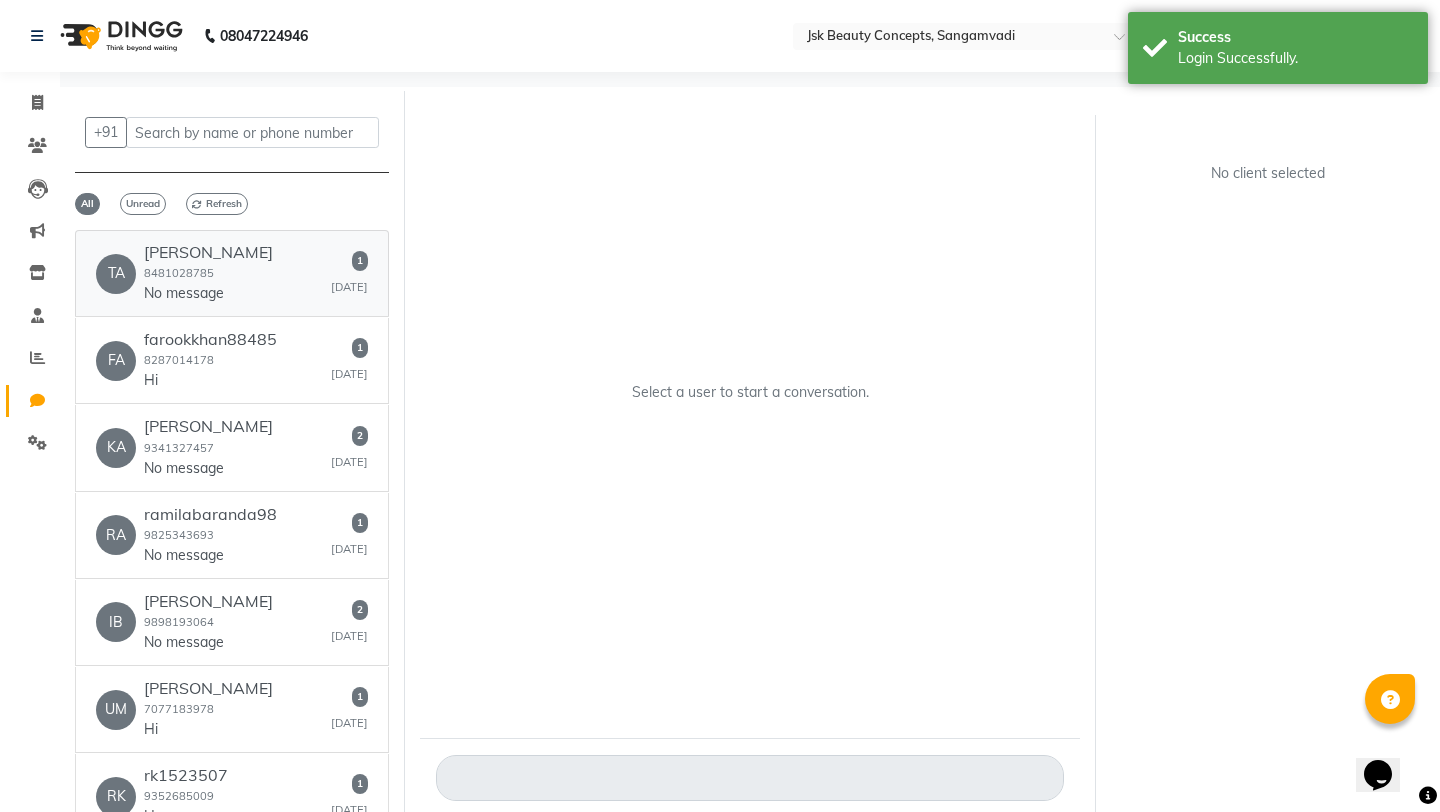 scroll, scrollTop: 0, scrollLeft: 0, axis: both 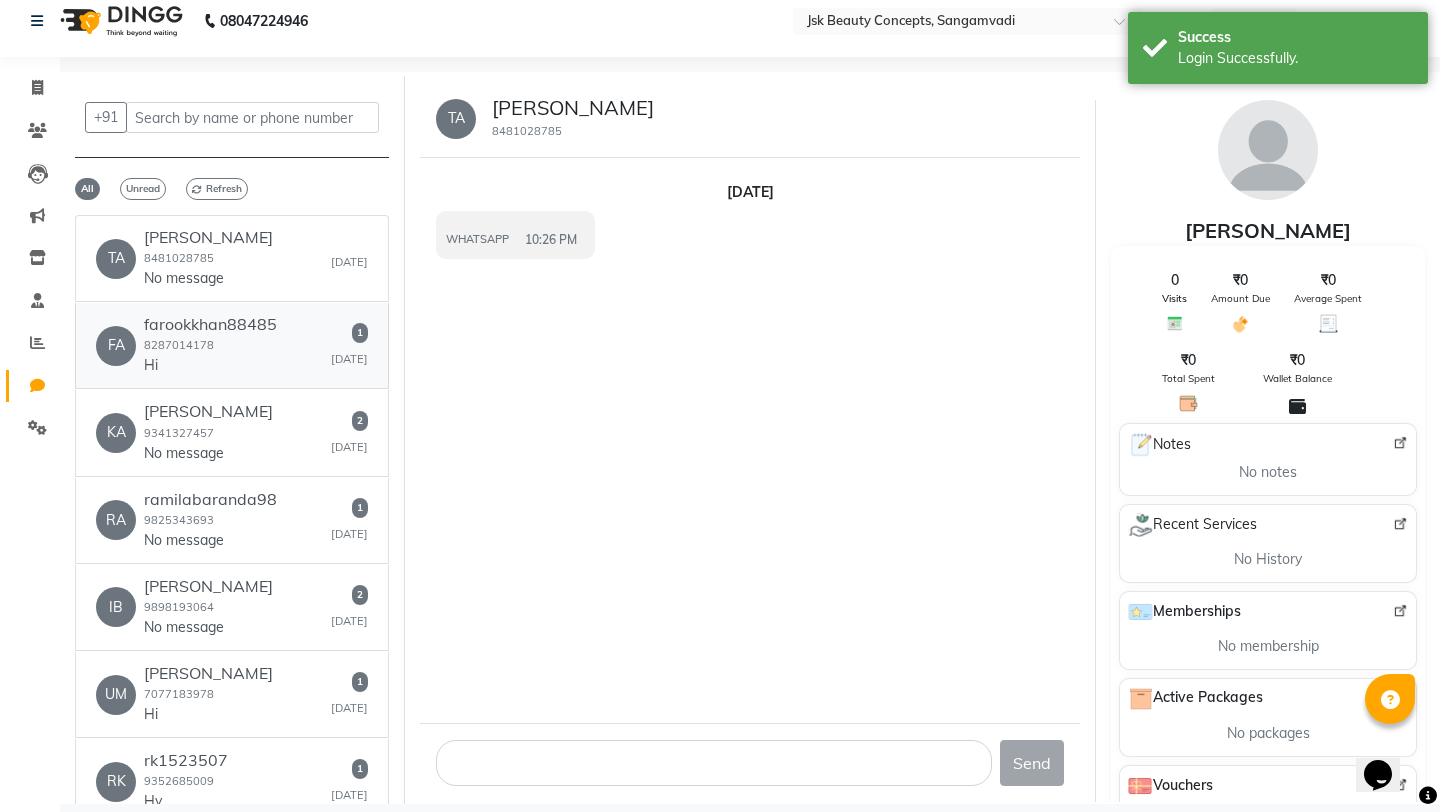 click on "farookkhan88485  8287014178  Hi" 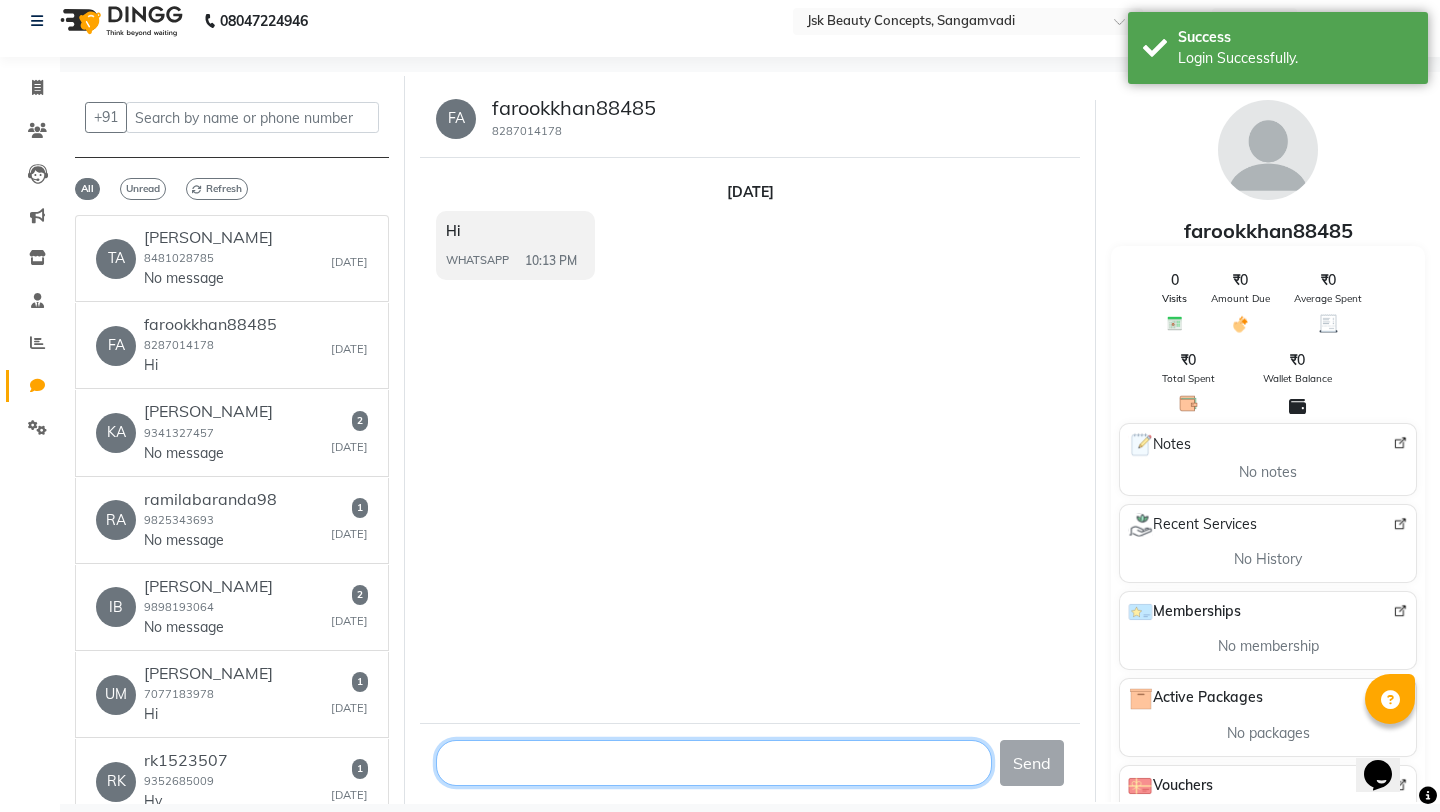 click 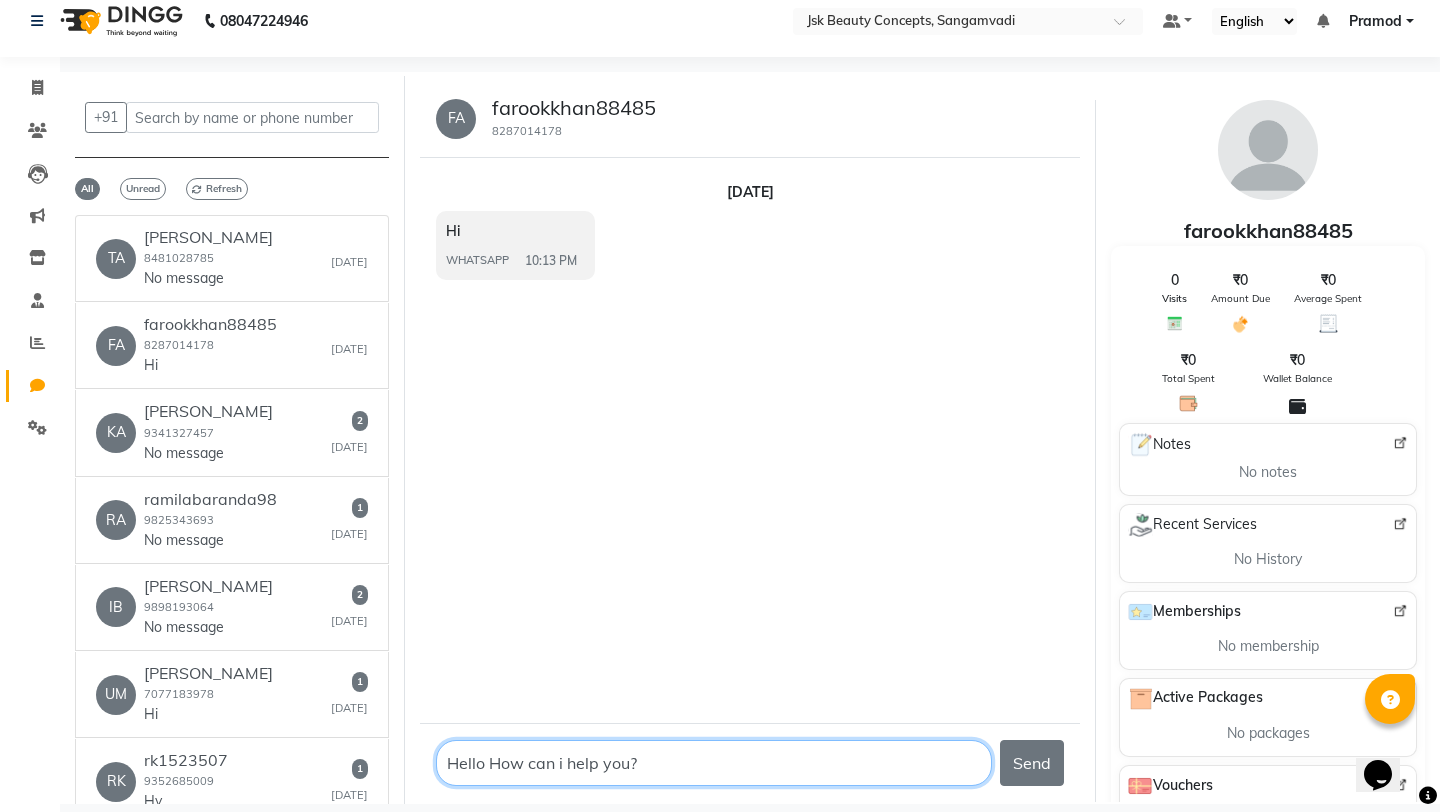 click 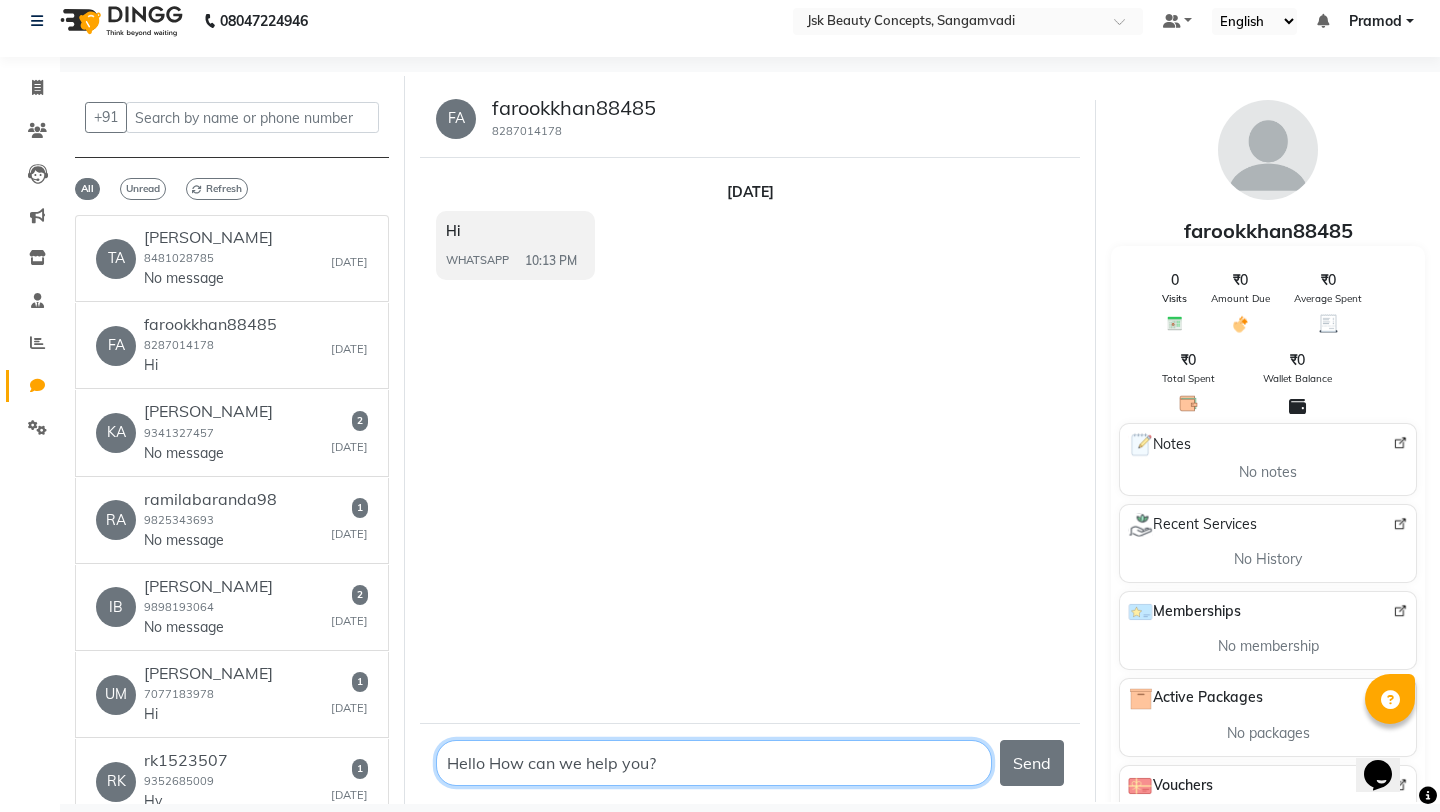 click 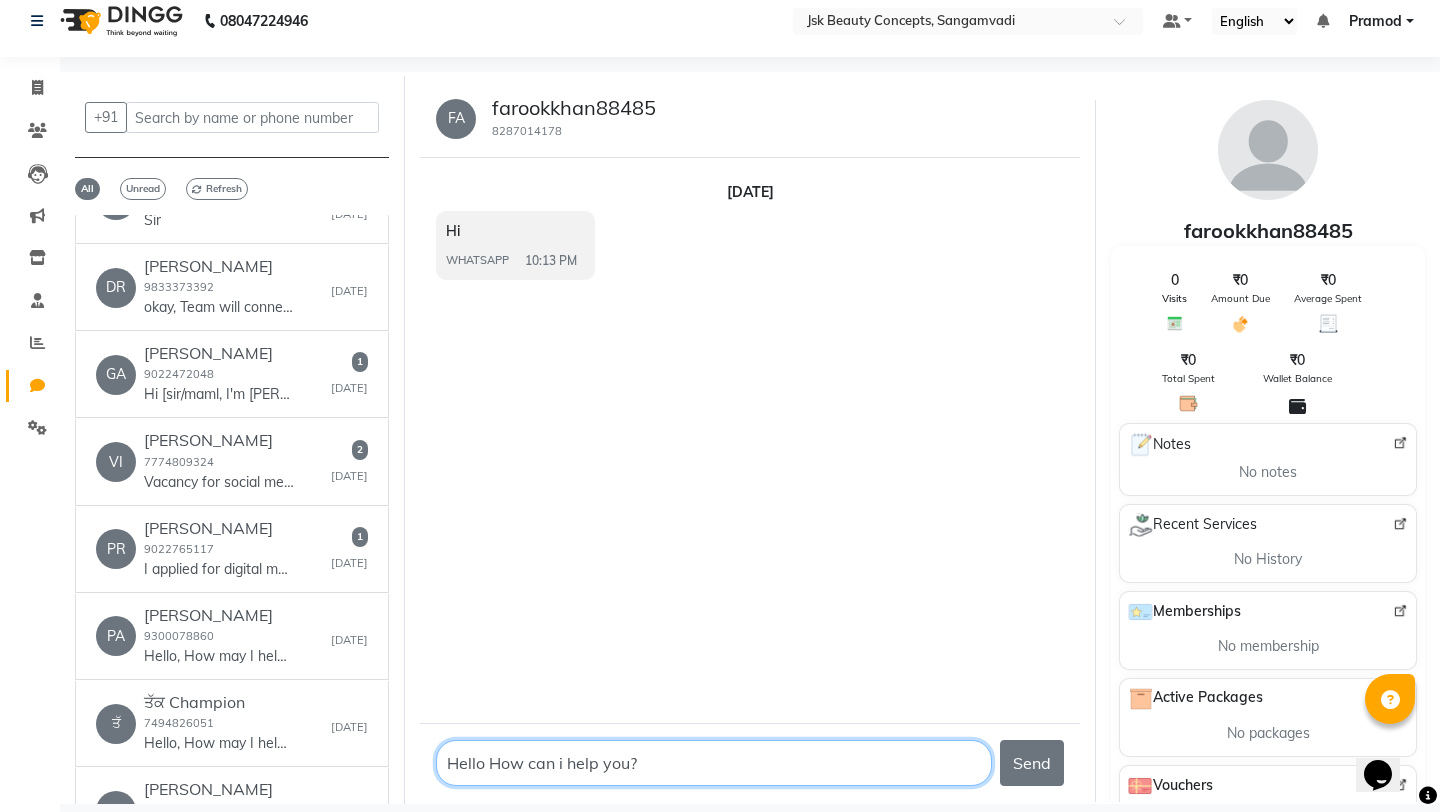 scroll, scrollTop: 934, scrollLeft: 0, axis: vertical 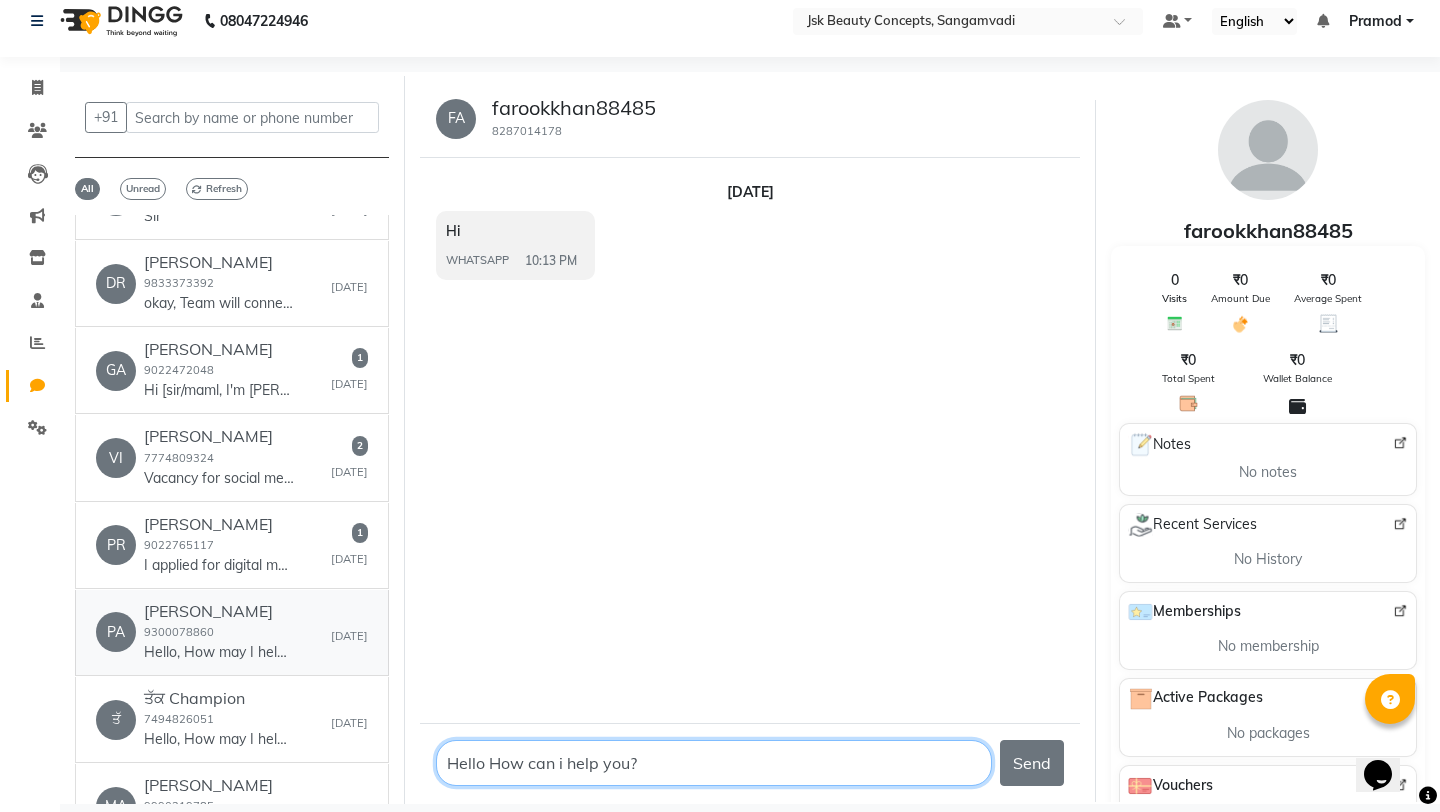 type on "Hello How can i help you?" 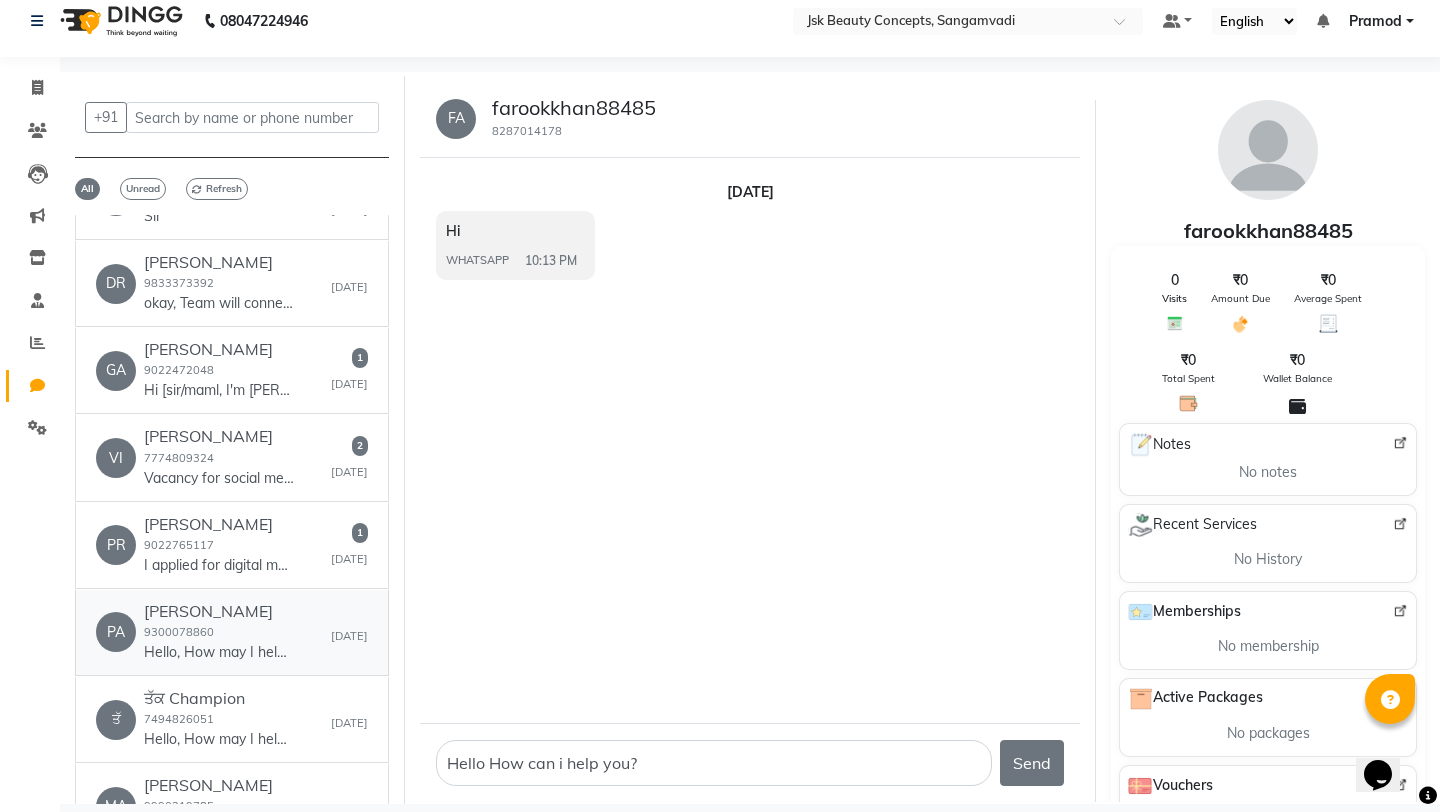 click on "[PERSON_NAME]  9300078860  Hello, How may I help you?" 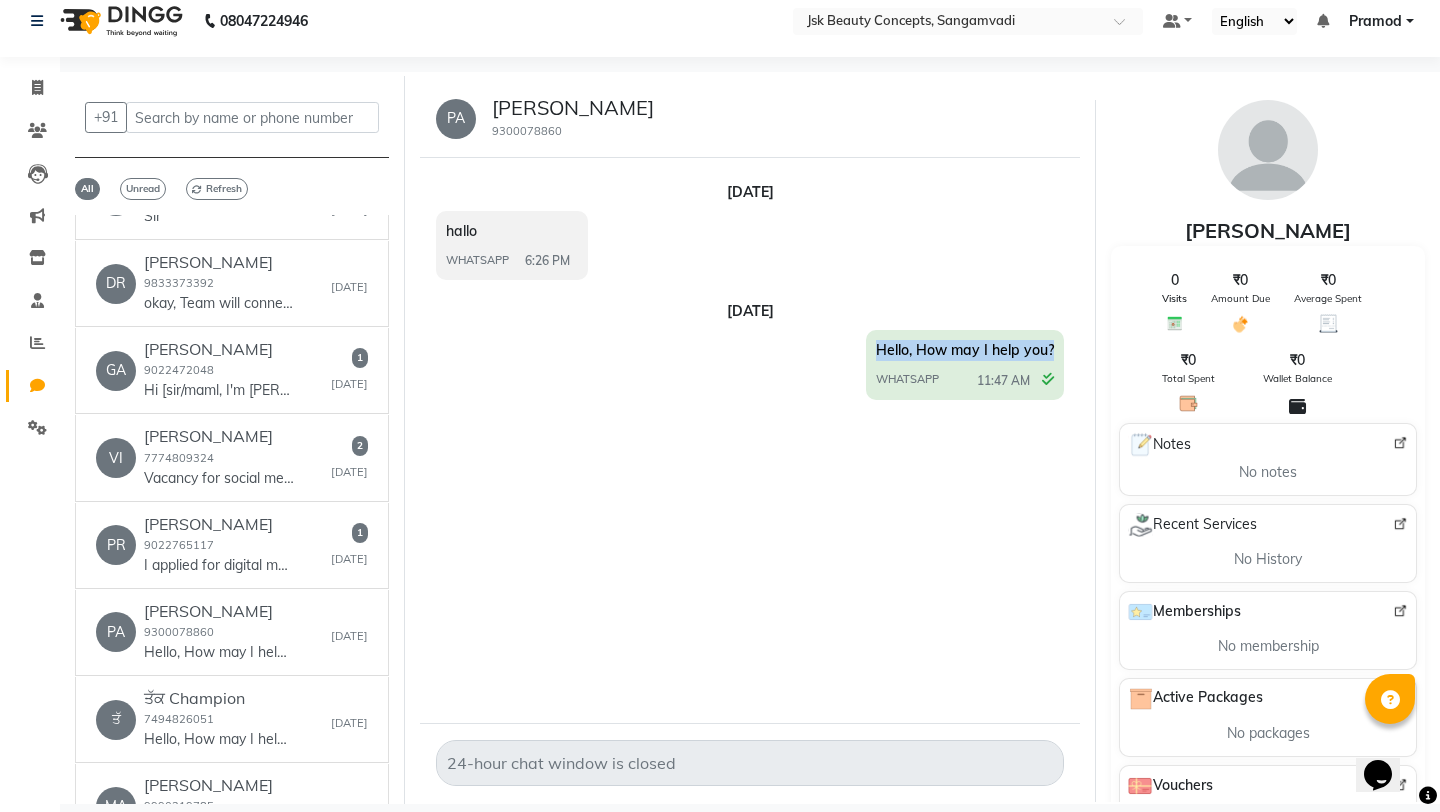 drag, startPoint x: 876, startPoint y: 349, endPoint x: 1056, endPoint y: 355, distance: 180.09998 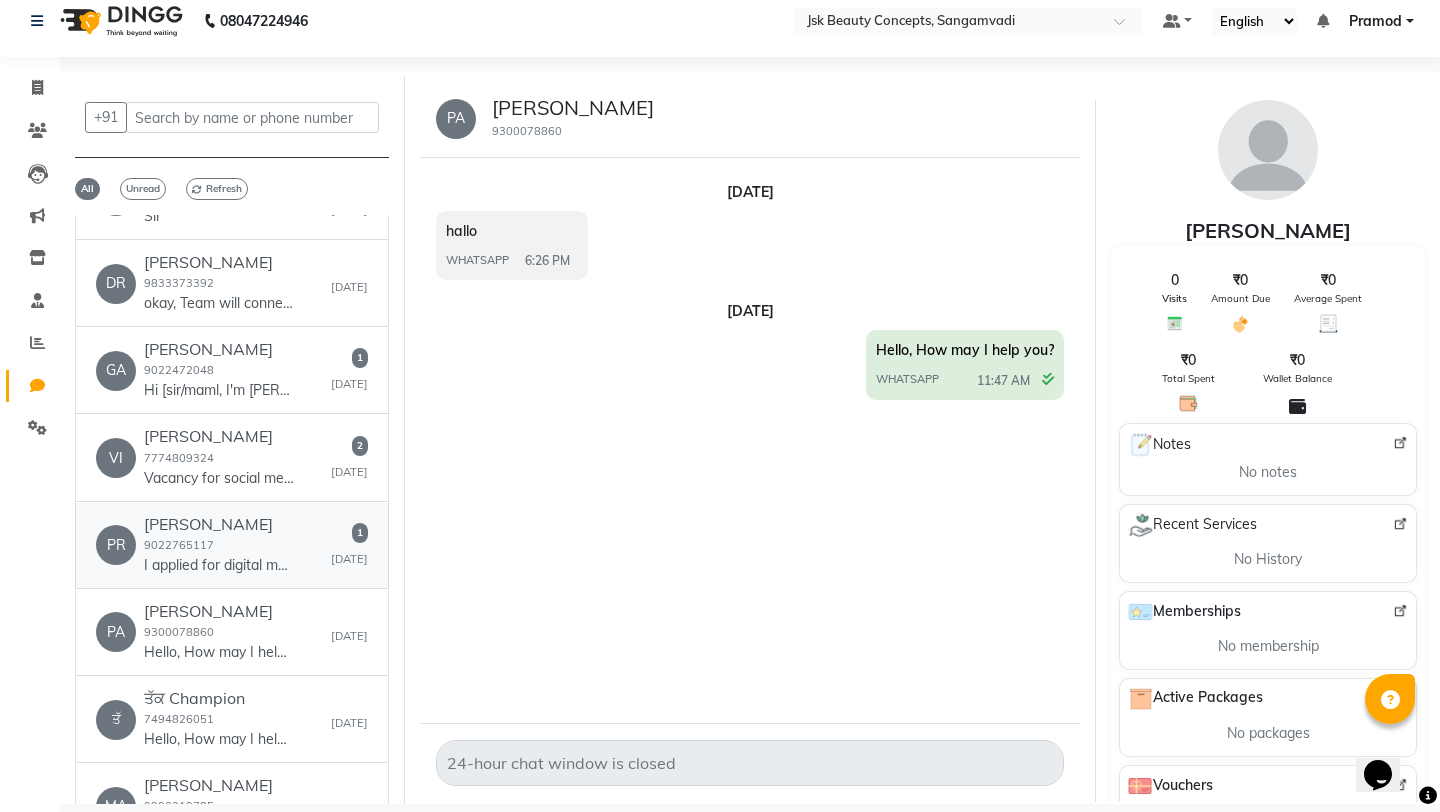 click on "[PERSON_NAME]  9022765117  I applied for digital marketing internship" 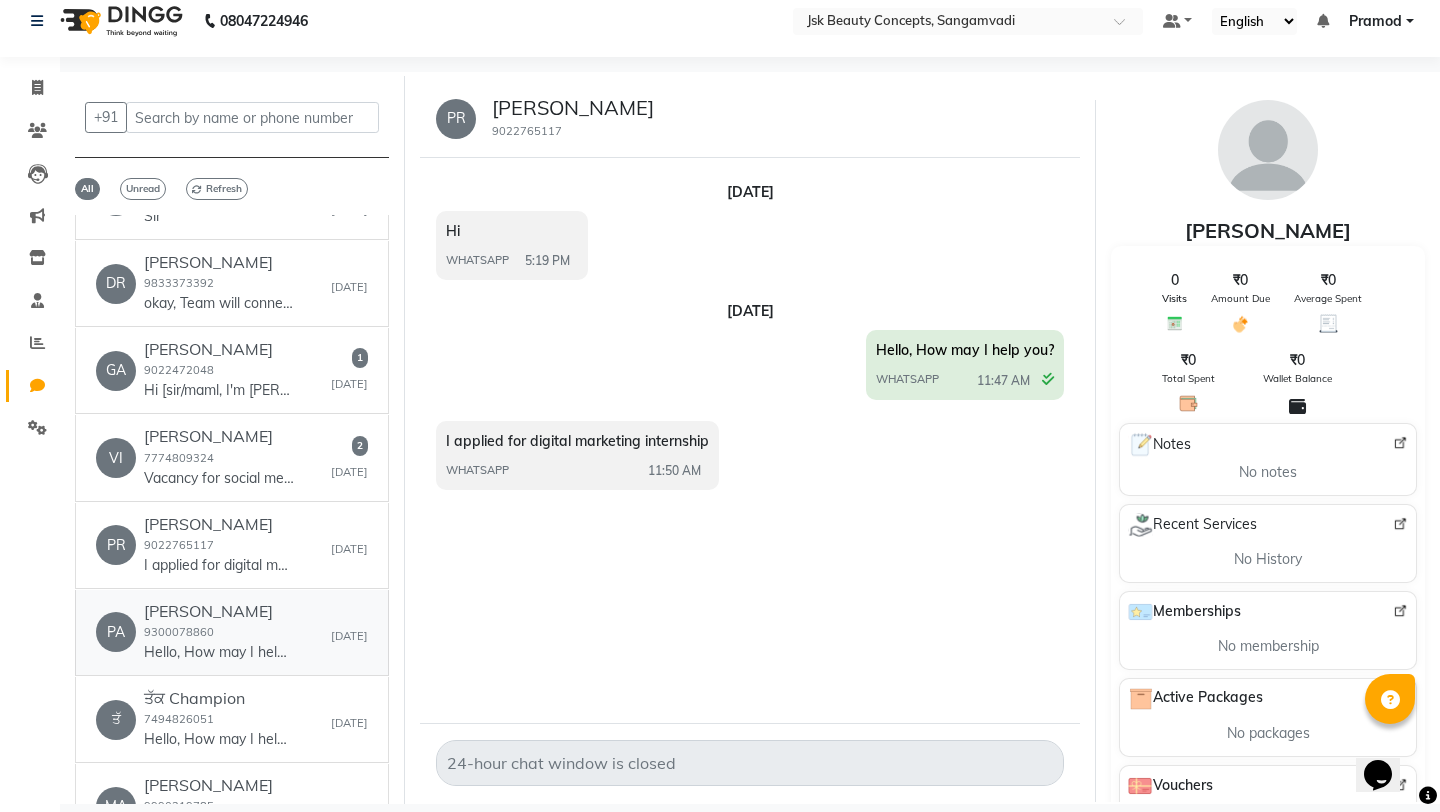 click on "Hello, How may I help you?" 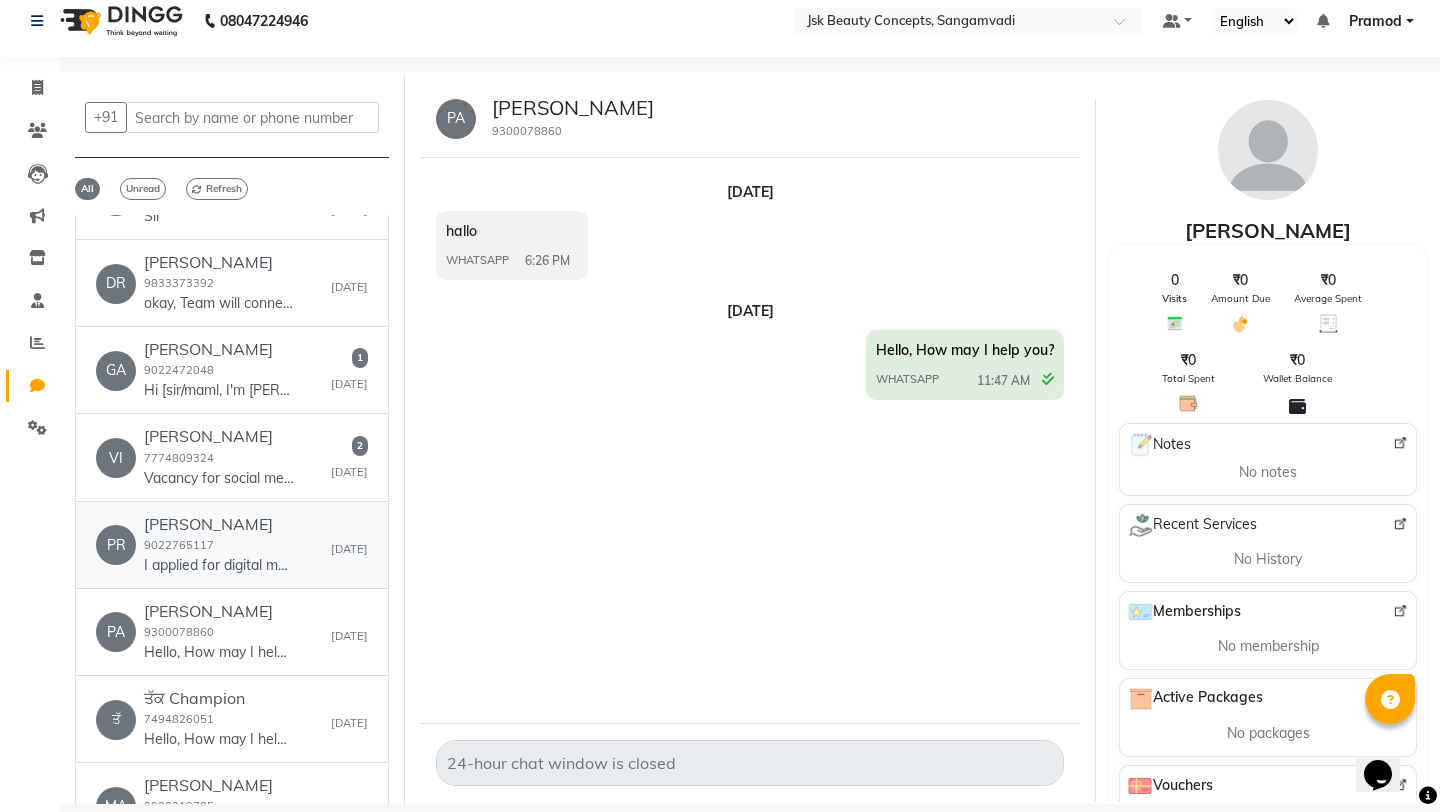 click on "[PERSON_NAME]  9022765117  I applied for digital marketing internship" 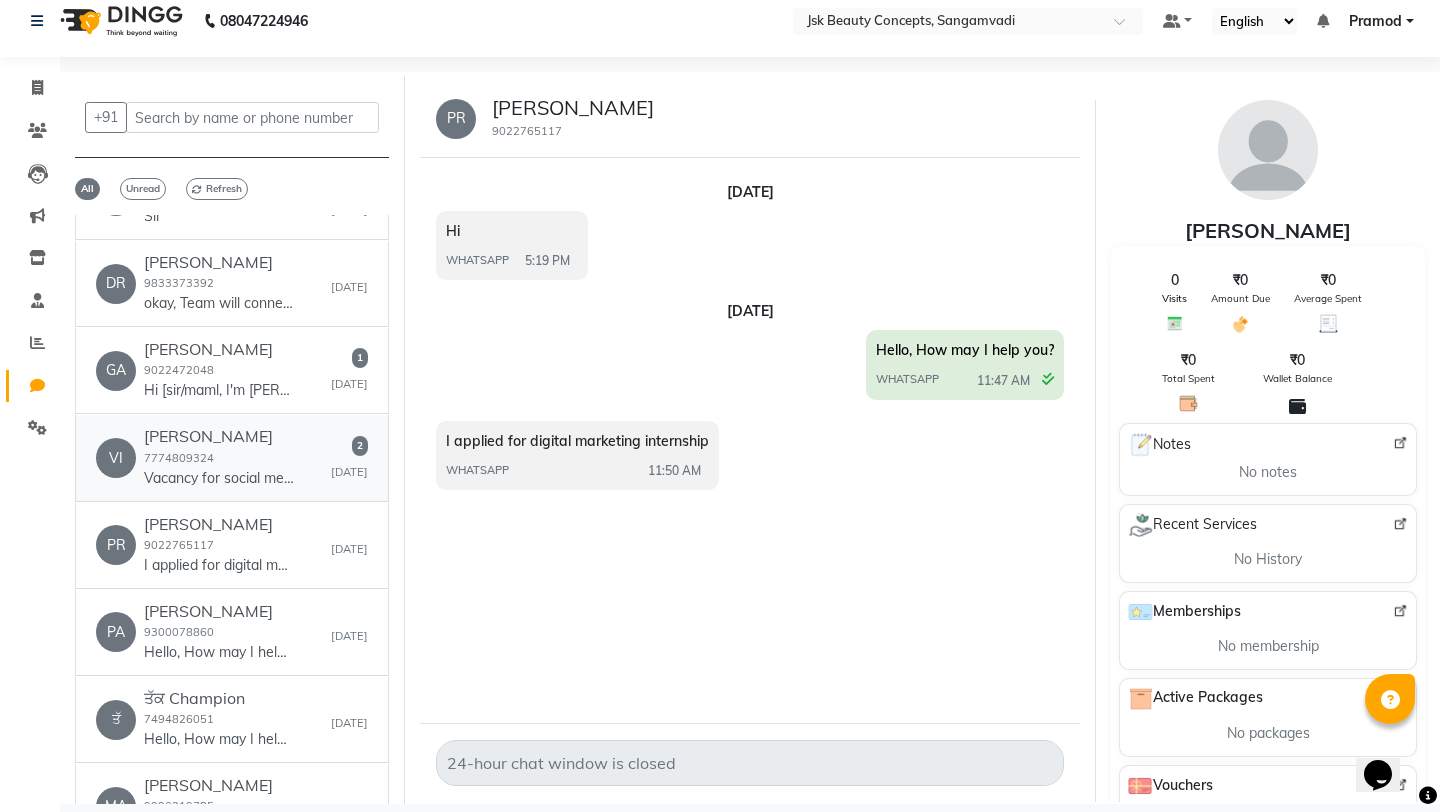 click on "[PERSON_NAME]  7774809324  Vacancy for social media marketing executive" 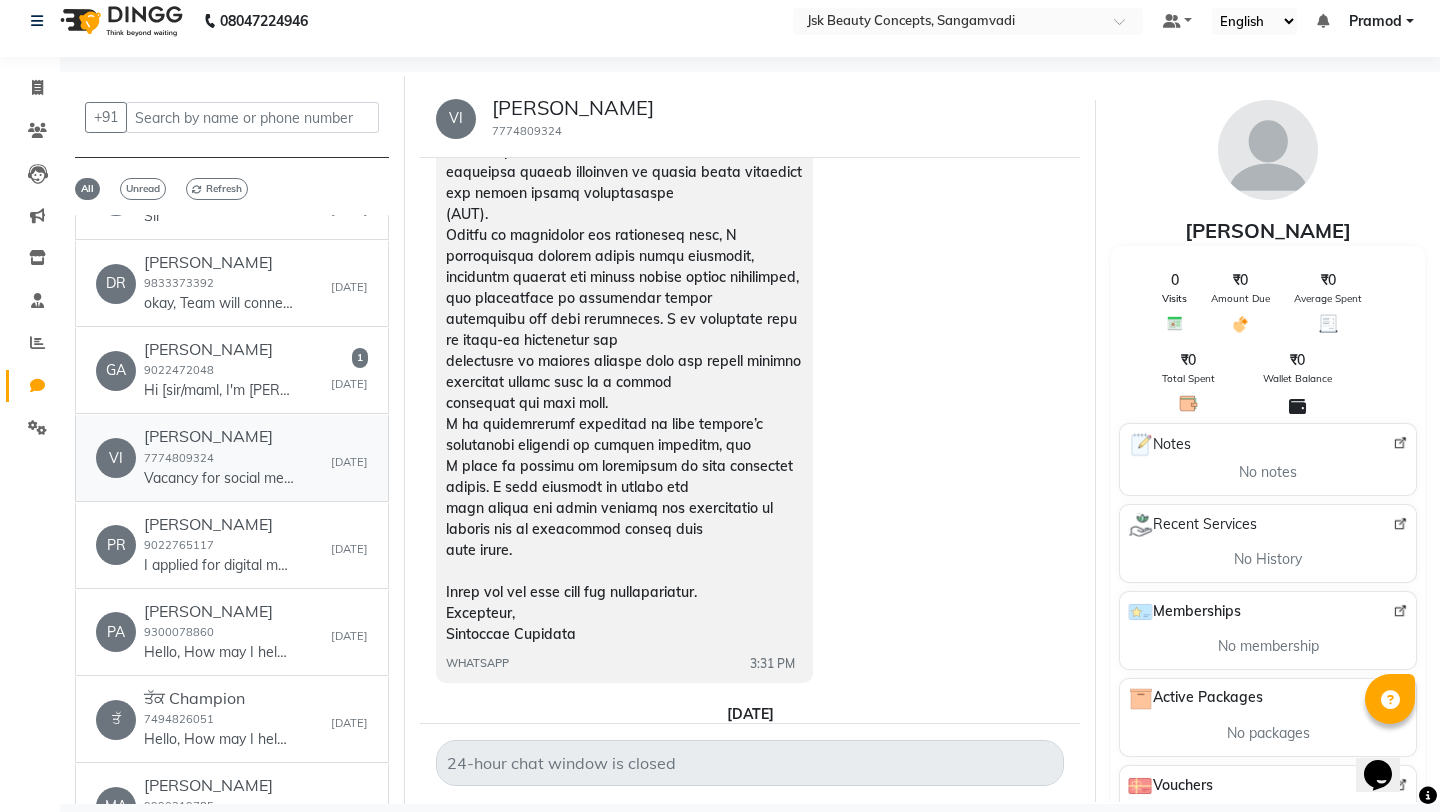 scroll, scrollTop: 448, scrollLeft: 0, axis: vertical 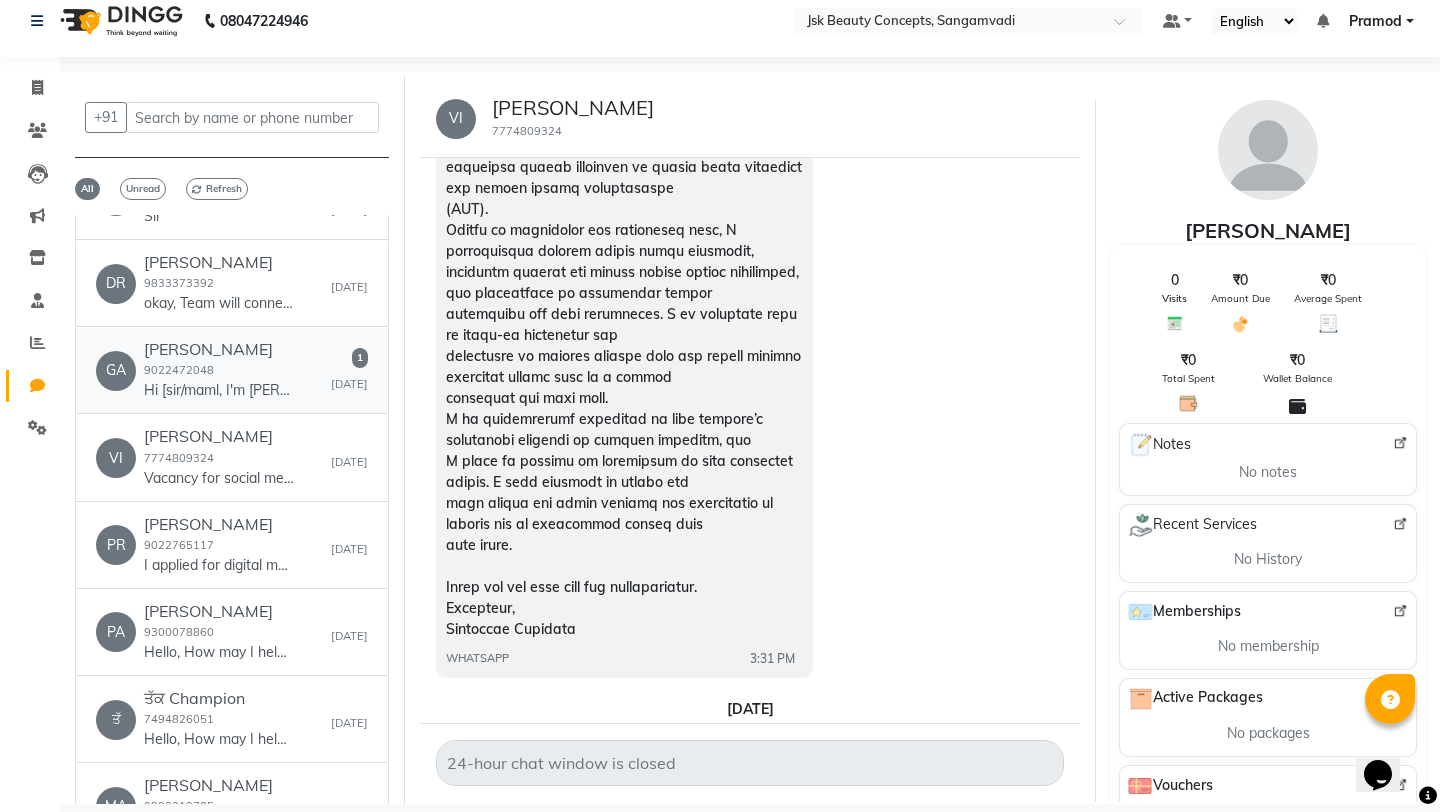 click on "[PERSON_NAME]  9022472048  Hi [sir/maml,
I'm [PERSON_NAME]. I found you on LinkedIn and saw the Digital Marketing Intern opening at [GEOGRAPHIC_DATA].
I'm based in [GEOGRAPHIC_DATA] and interested in the role. I have experience in social media and web analytics.
Happy to share my resume. Looking forward to hearing from you!" 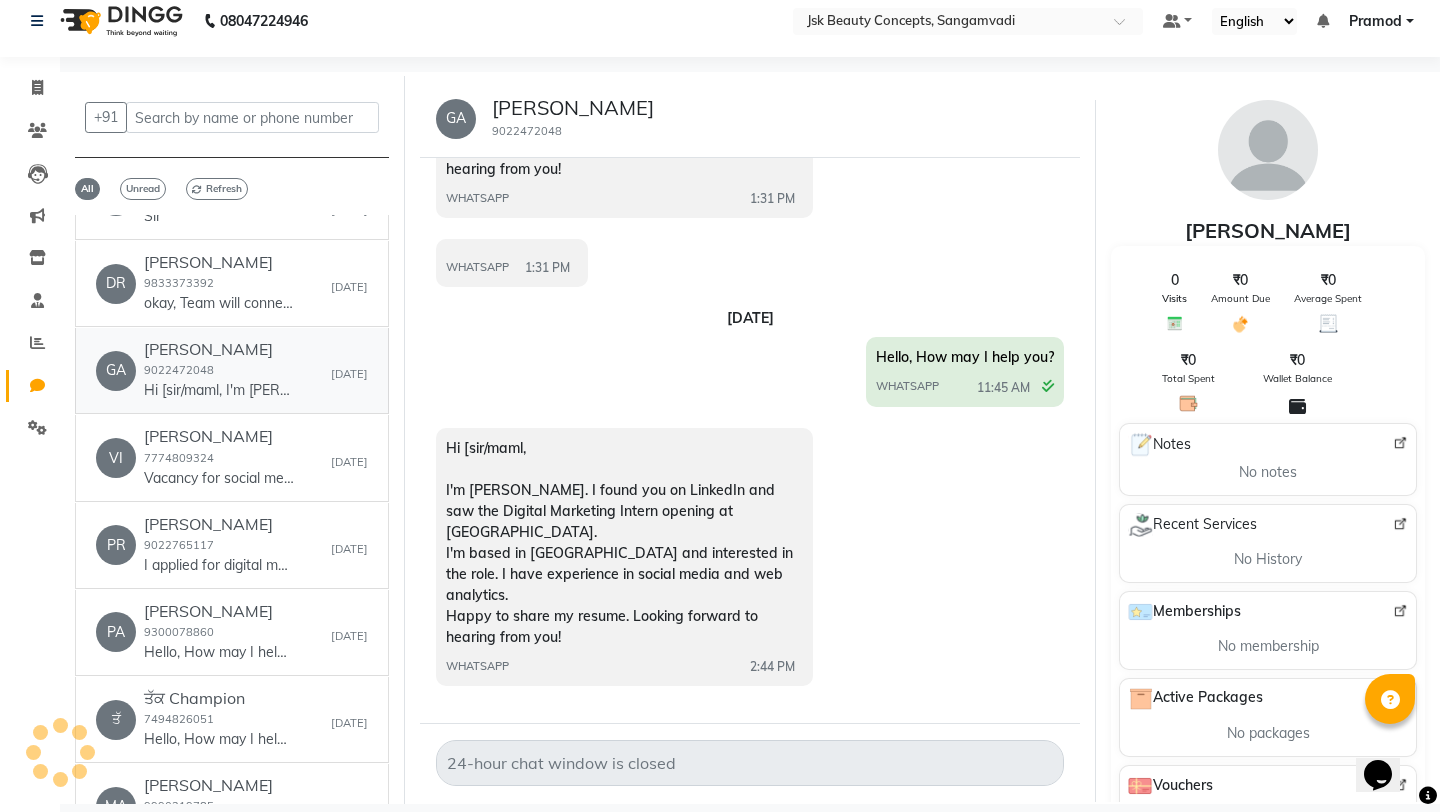 scroll, scrollTop: 167, scrollLeft: 0, axis: vertical 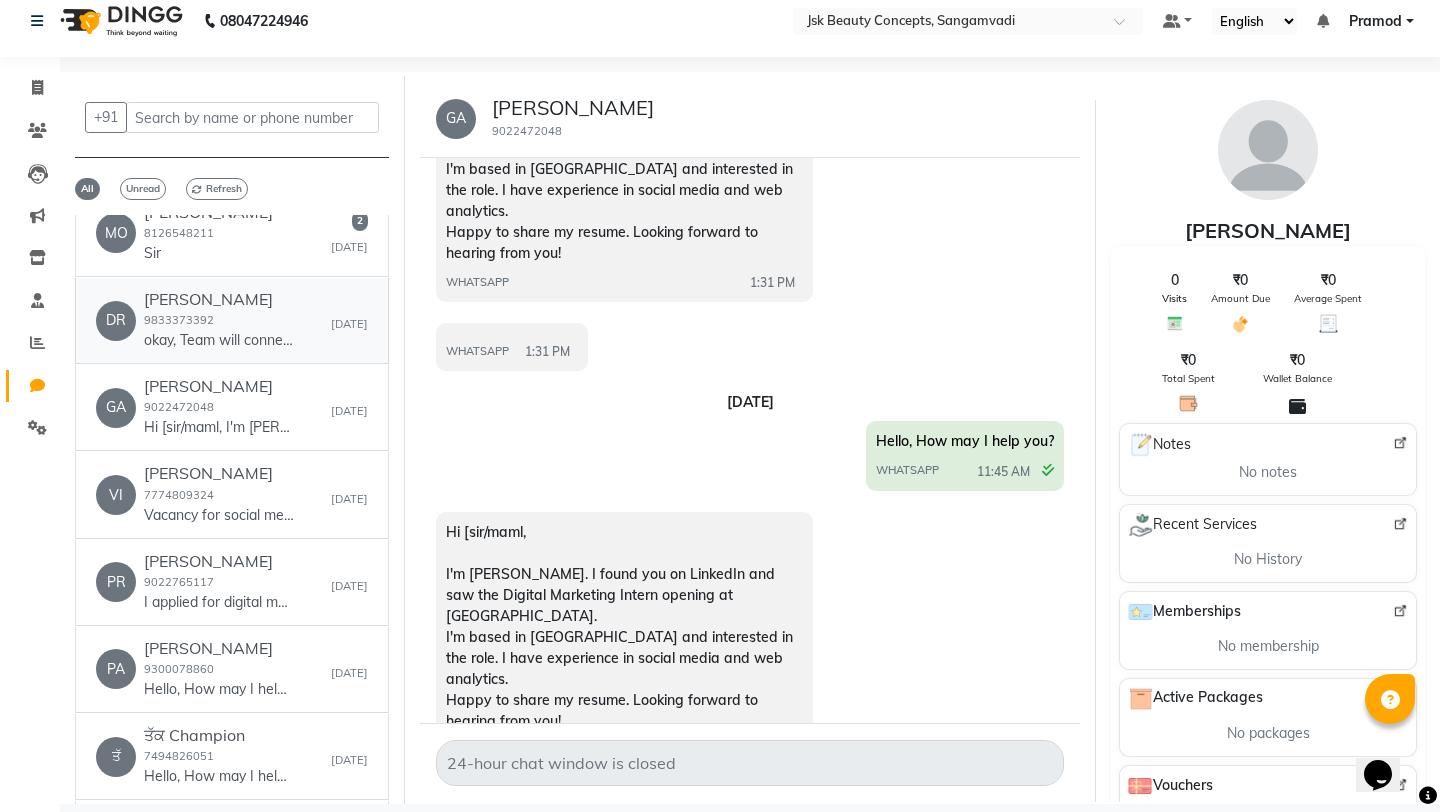 click on "[PERSON_NAME]" 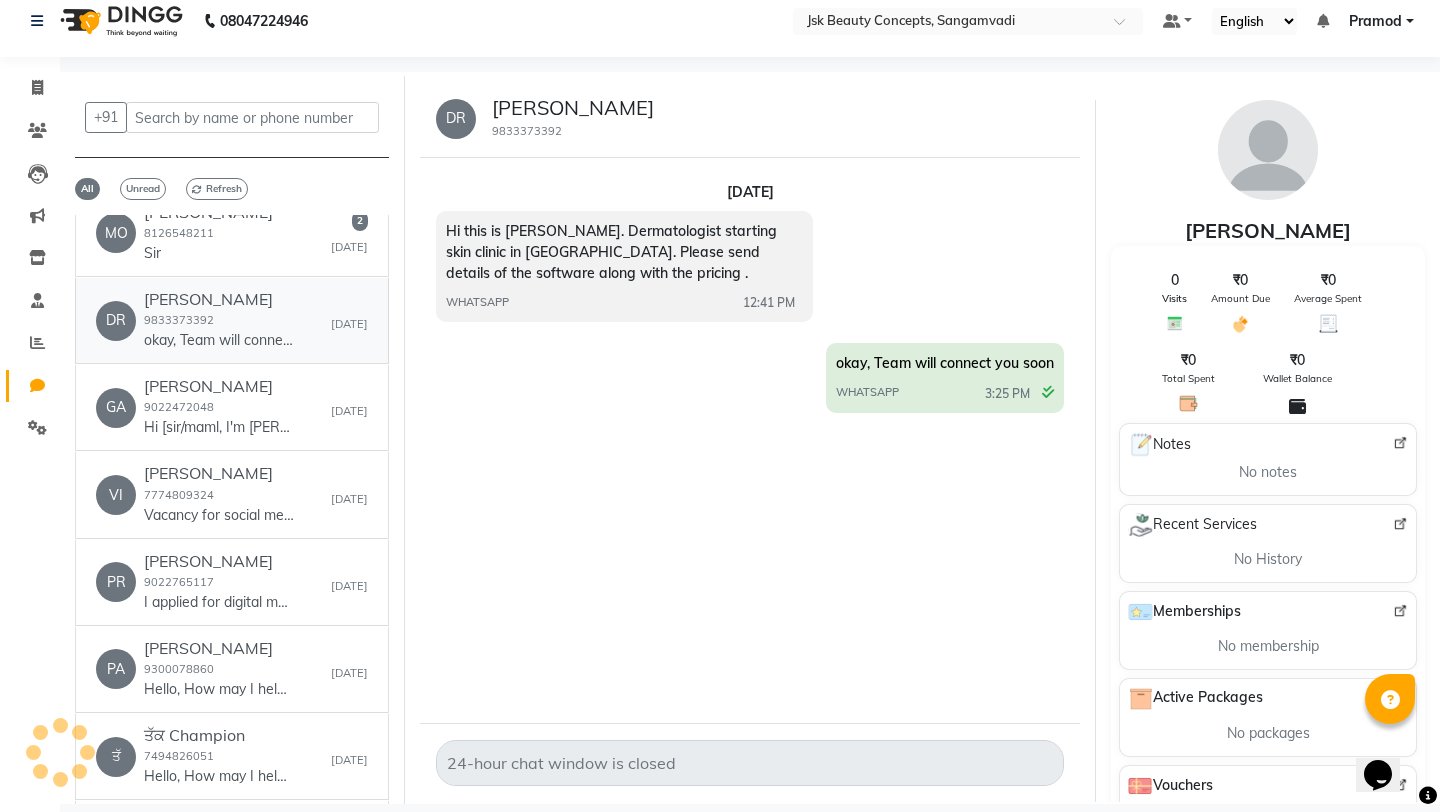 scroll, scrollTop: 0, scrollLeft: 0, axis: both 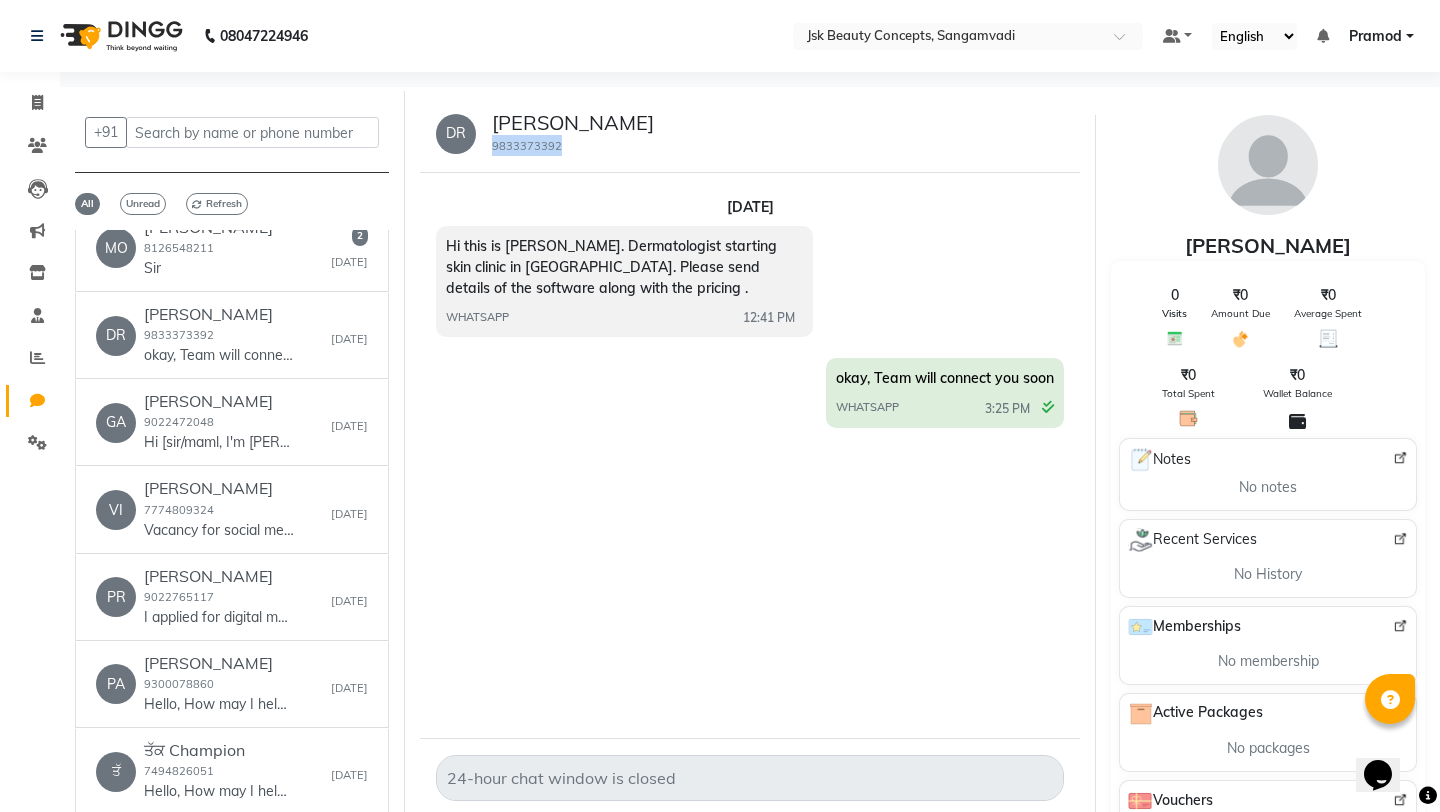 drag, startPoint x: 491, startPoint y: 145, endPoint x: 596, endPoint y: 145, distance: 105 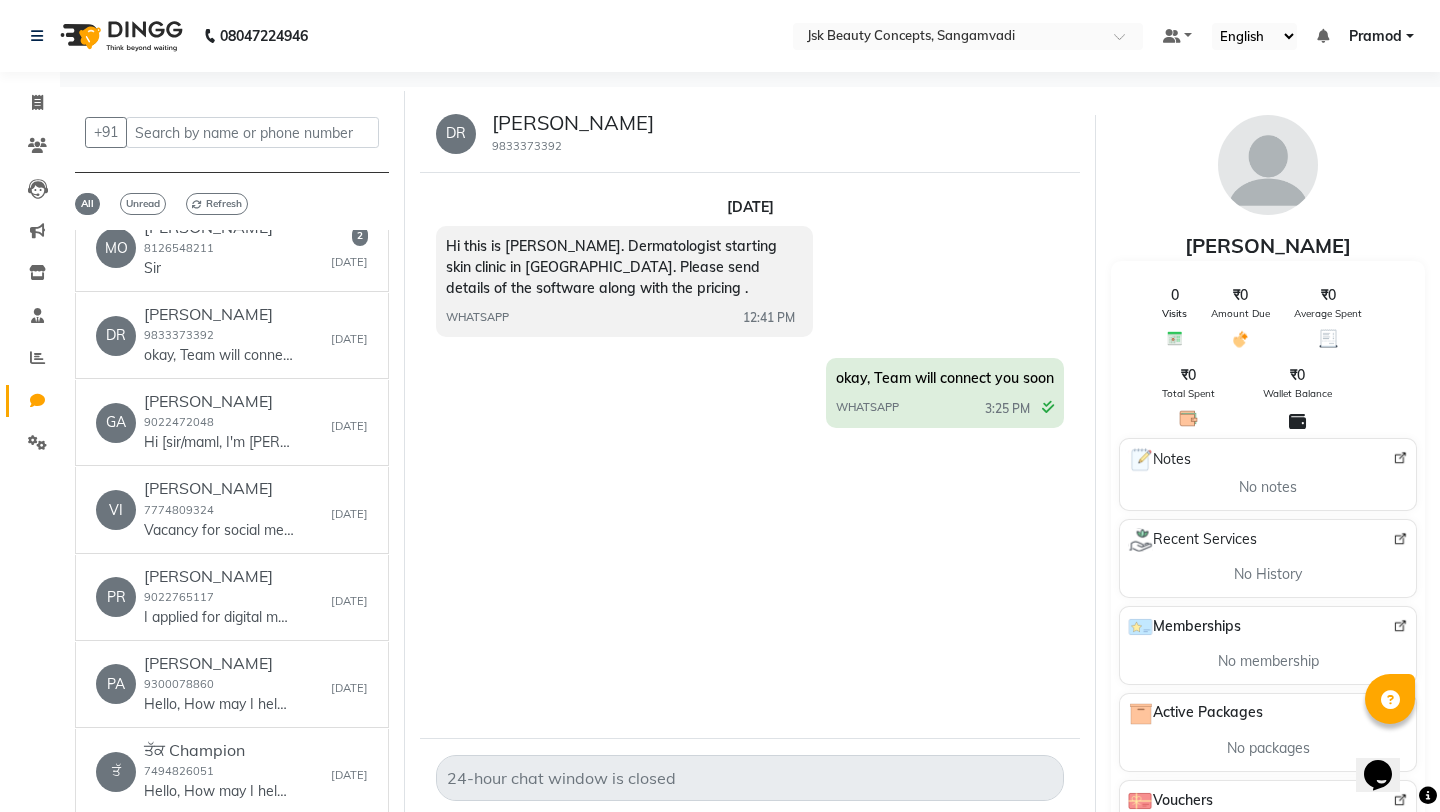 click on "okay, Team will connect you soon WHATSAPP  3:25 PM" 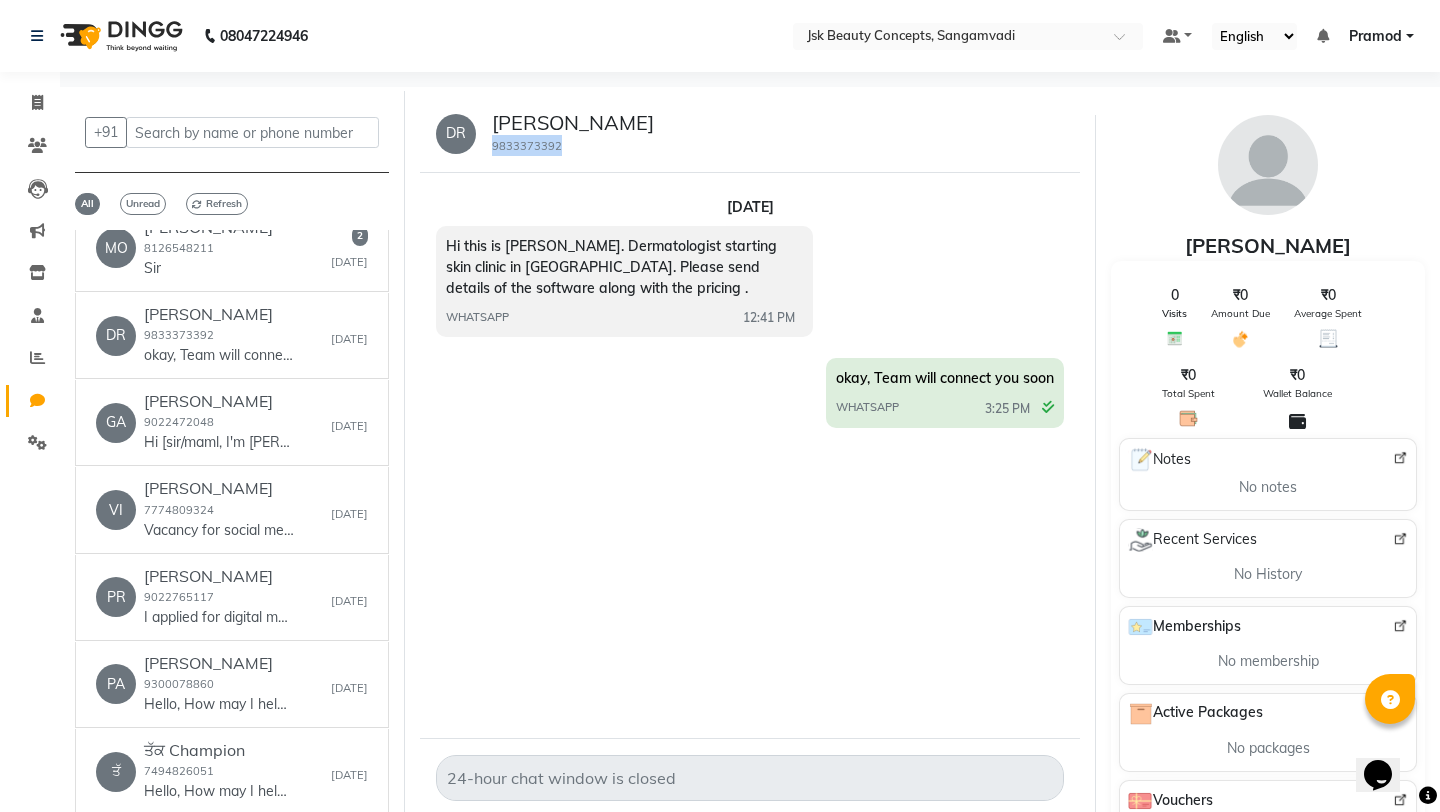 drag, startPoint x: 492, startPoint y: 147, endPoint x: 643, endPoint y: 146, distance: 151.00331 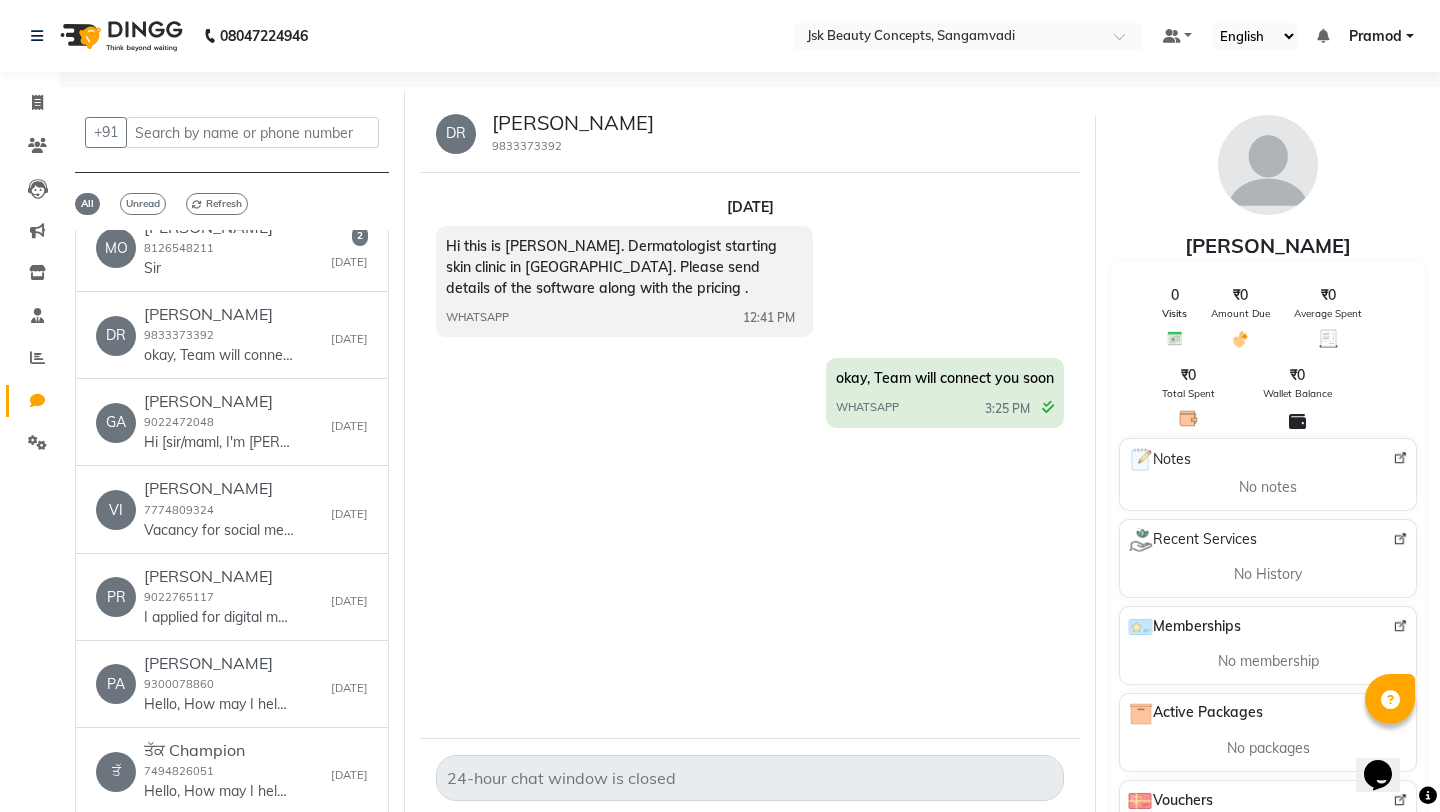 click on "[DATE] Hi this is [PERSON_NAME]. Dermatologist starting skin clinic in [GEOGRAPHIC_DATA]. Please send details of the software along with the pricing . WHATSAPP  12:41 PM  okay, Team will connect you soon WHATSAPP  3:25 PM" 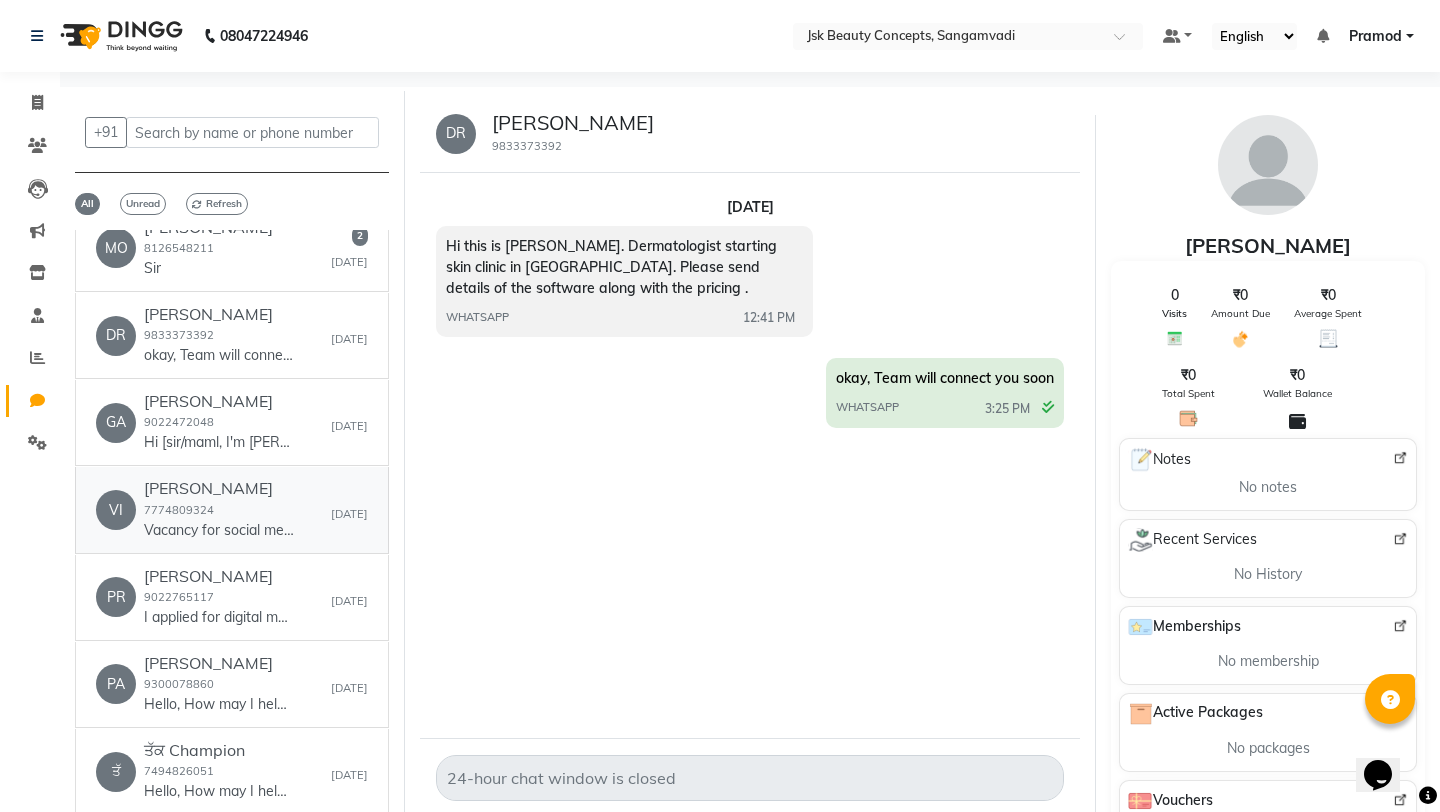 click on "[PERSON_NAME]  7774809324  Vacancy for social media marketing executive" 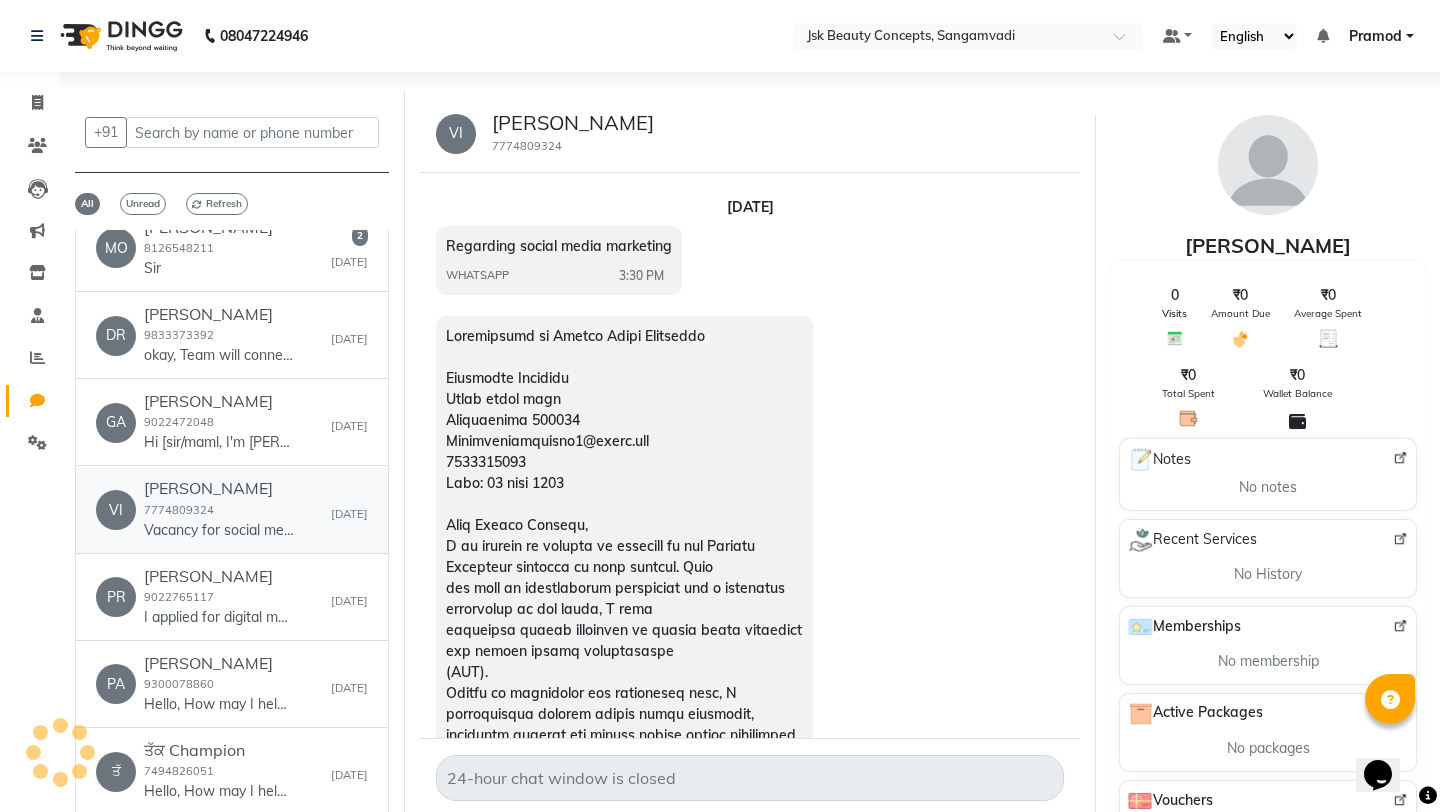 scroll, scrollTop: 708, scrollLeft: 0, axis: vertical 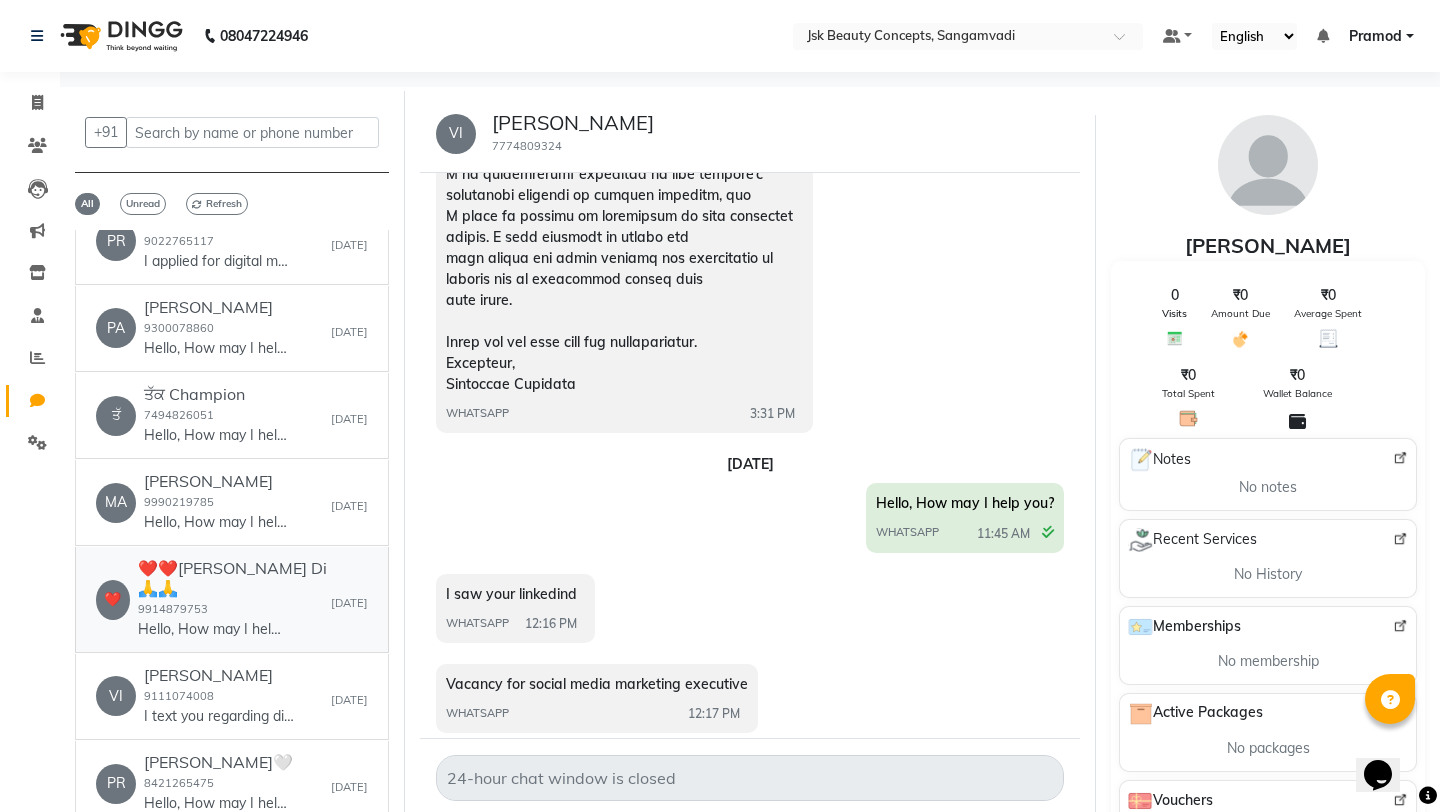 click on "Hello, How may I help you?" 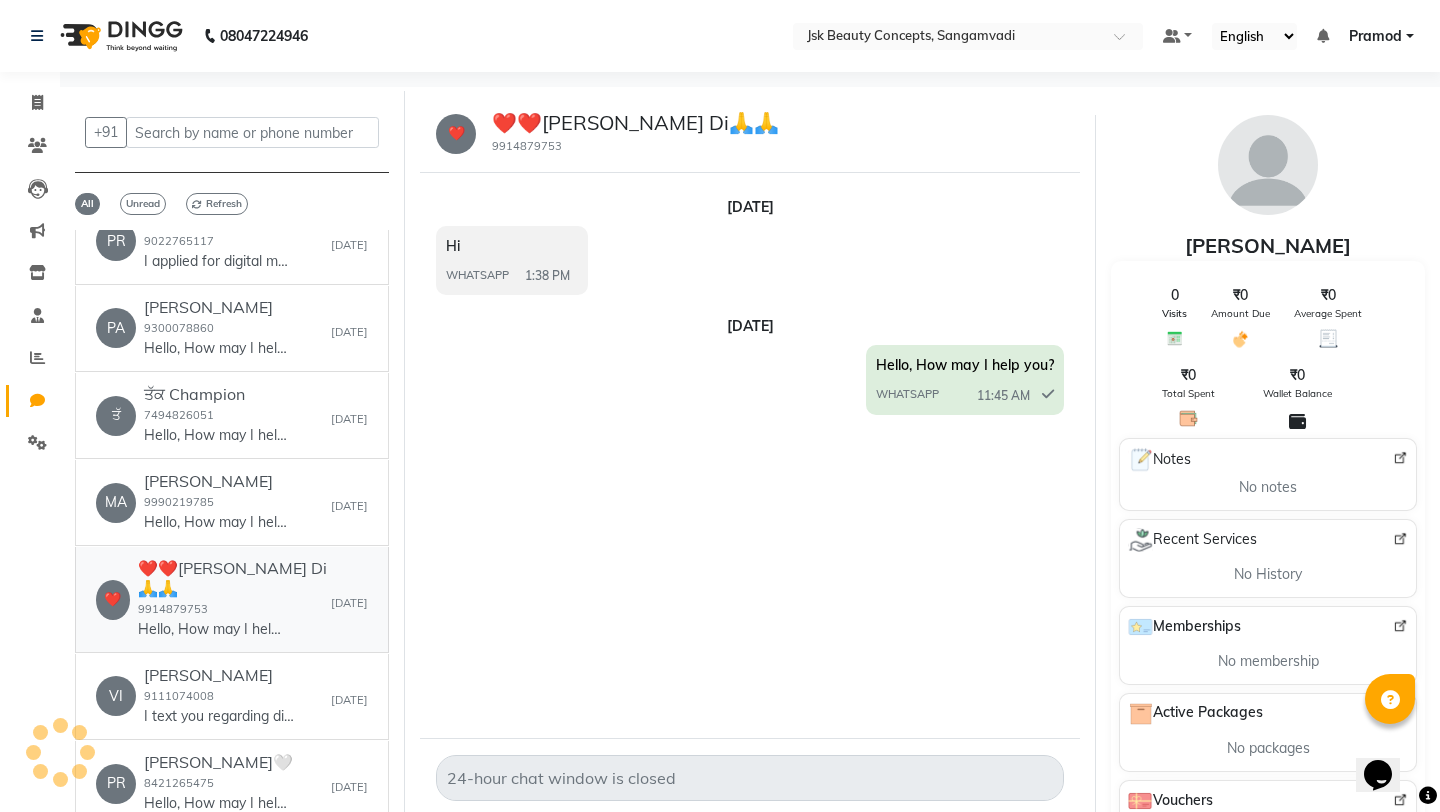 scroll, scrollTop: 0, scrollLeft: 0, axis: both 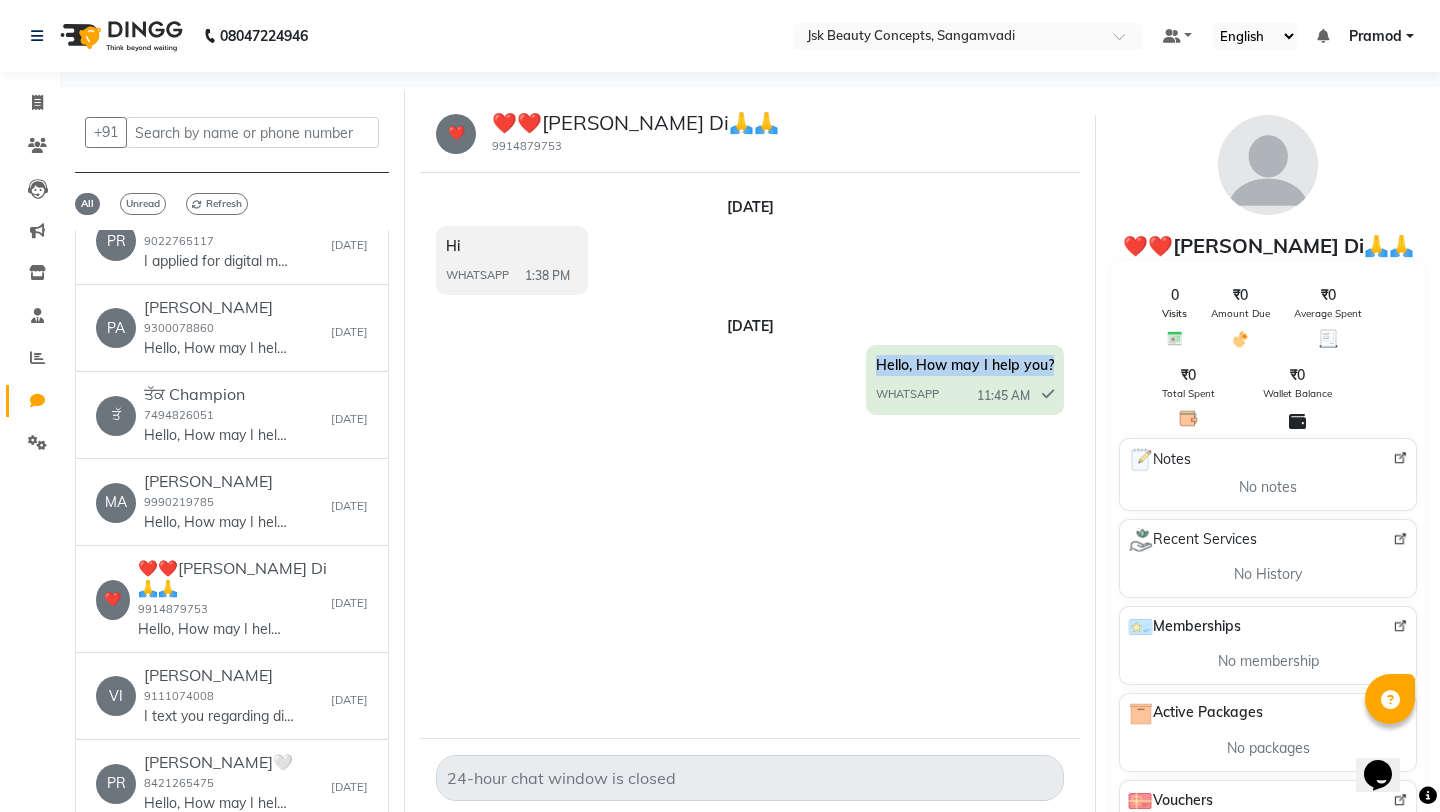 drag, startPoint x: 877, startPoint y: 364, endPoint x: 1057, endPoint y: 365, distance: 180.00278 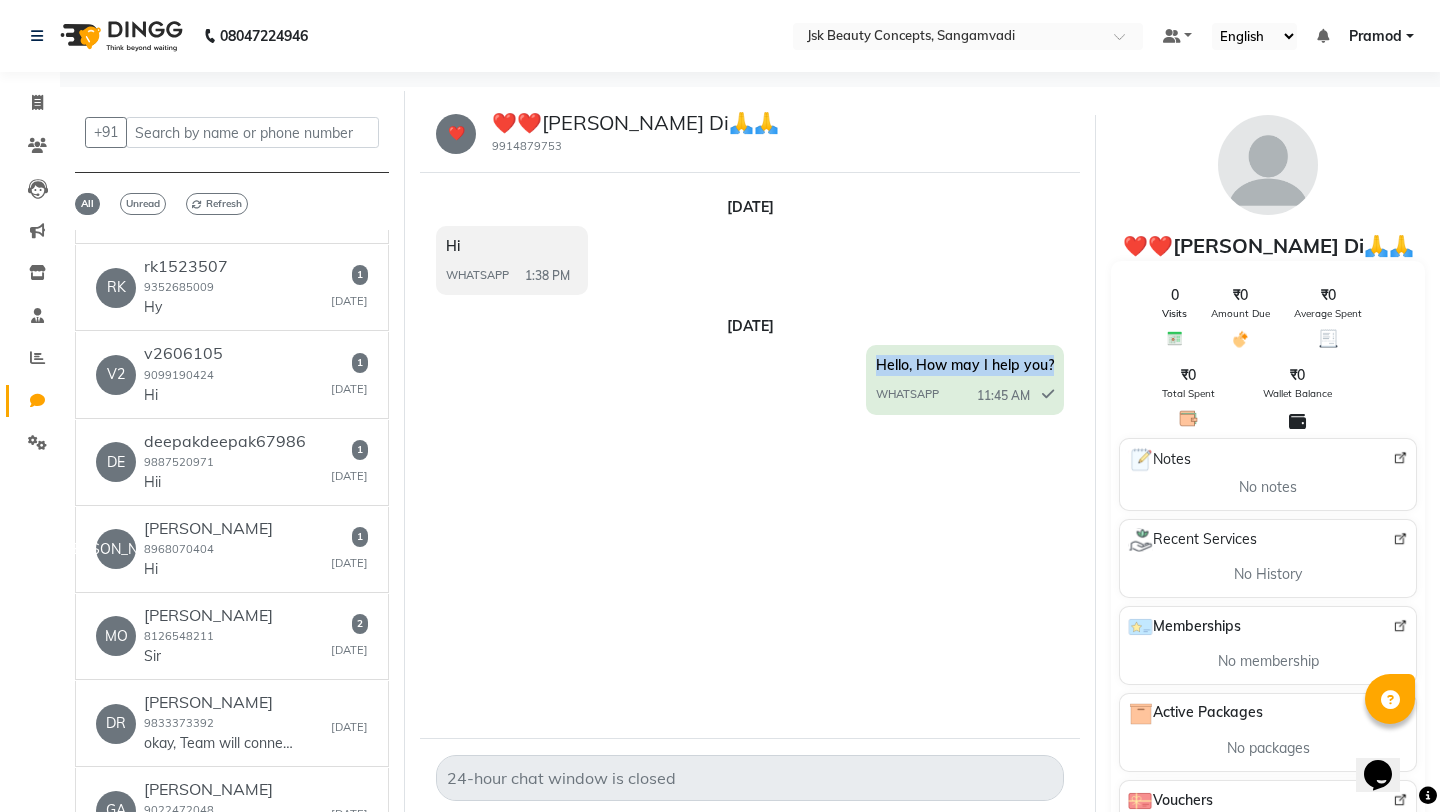 scroll, scrollTop: 0, scrollLeft: 0, axis: both 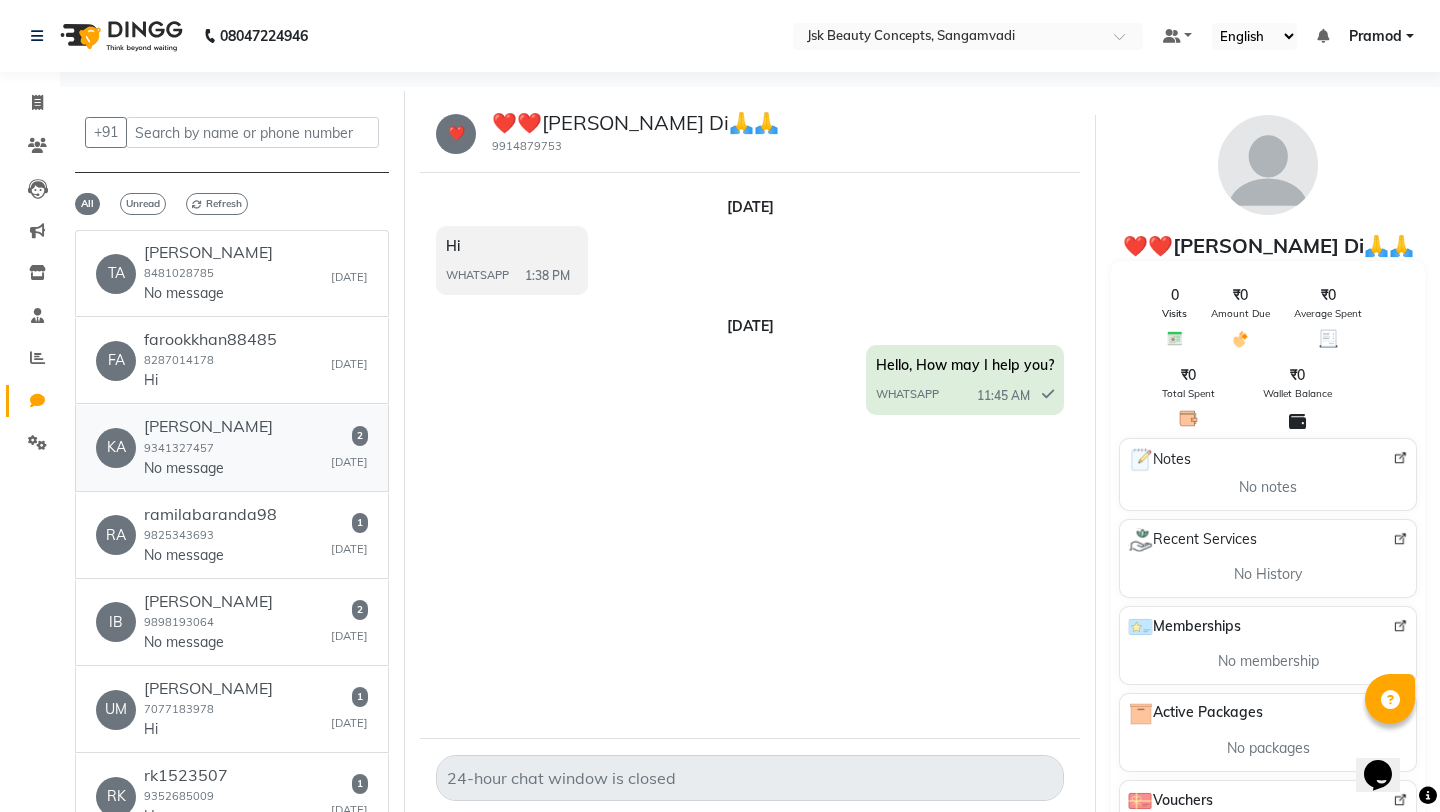 click on "[PERSON_NAME]  9341327457  No message" 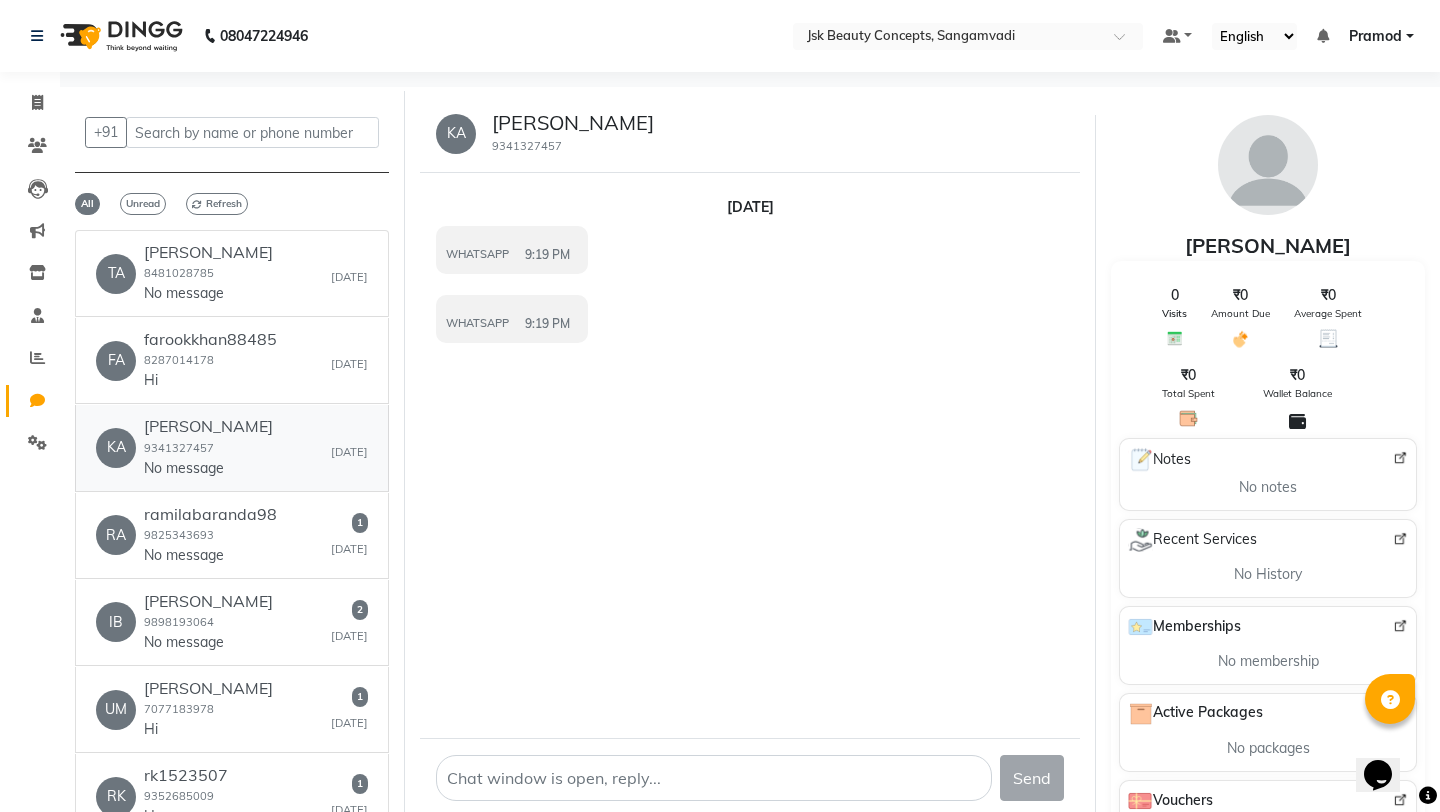 scroll, scrollTop: 15, scrollLeft: 0, axis: vertical 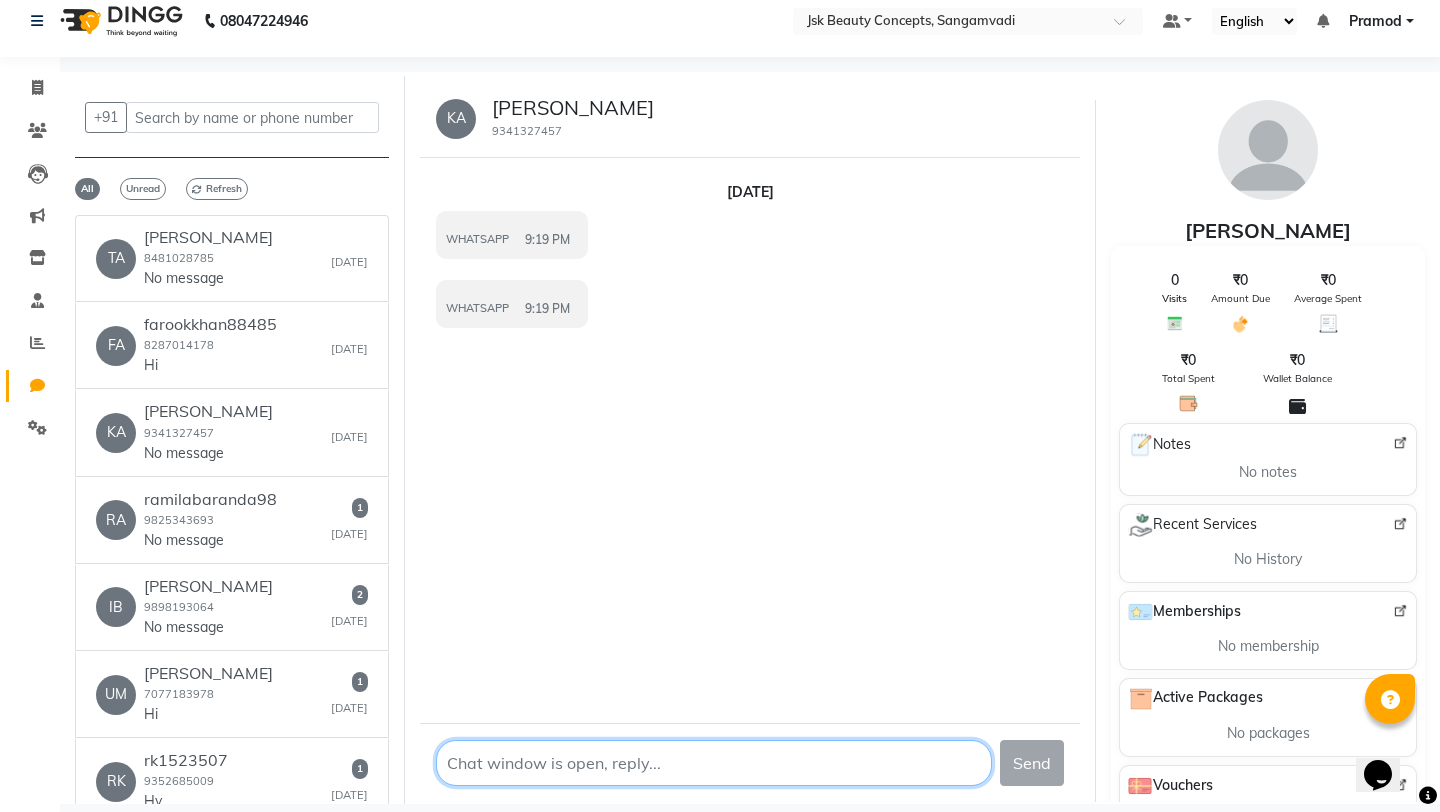 click 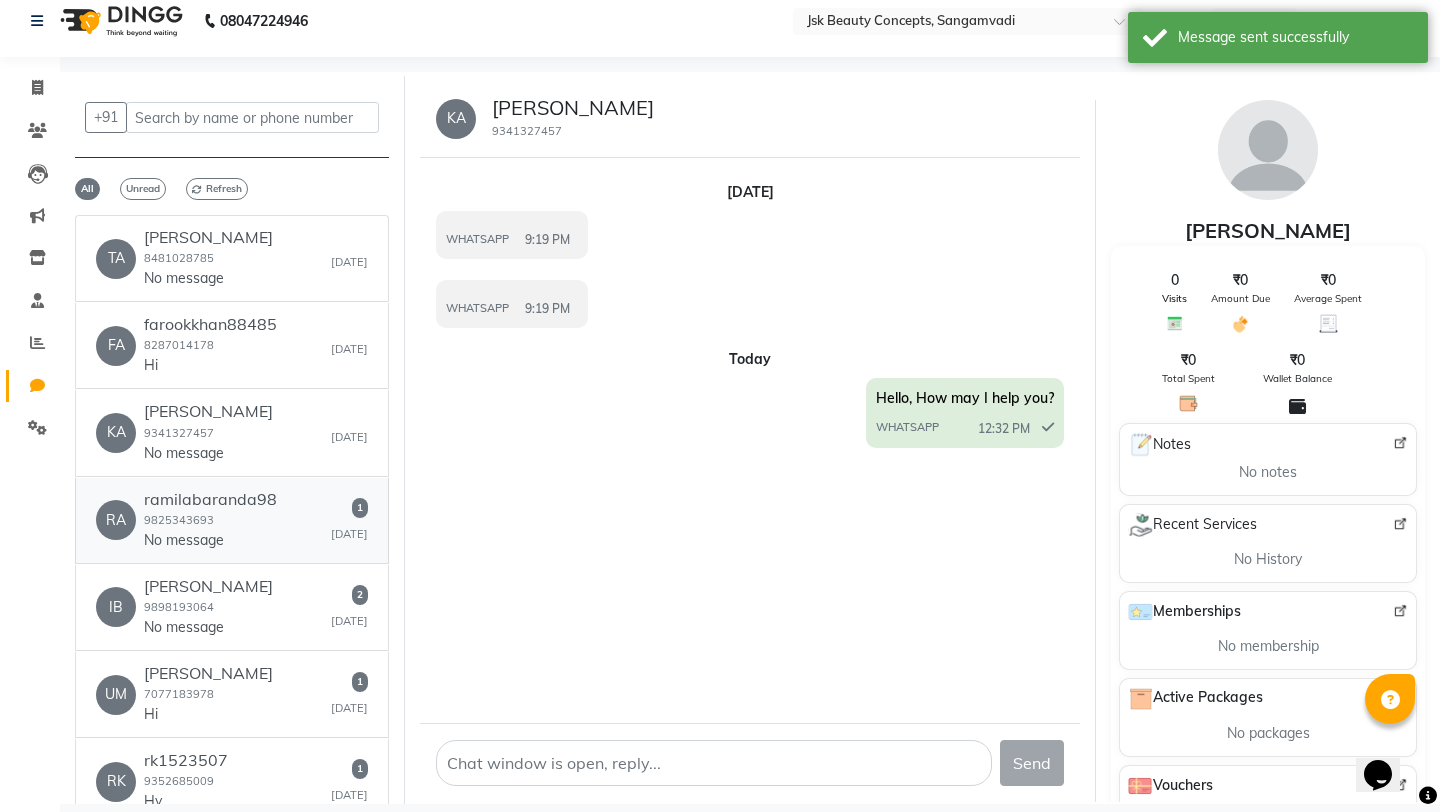 click on "No message" 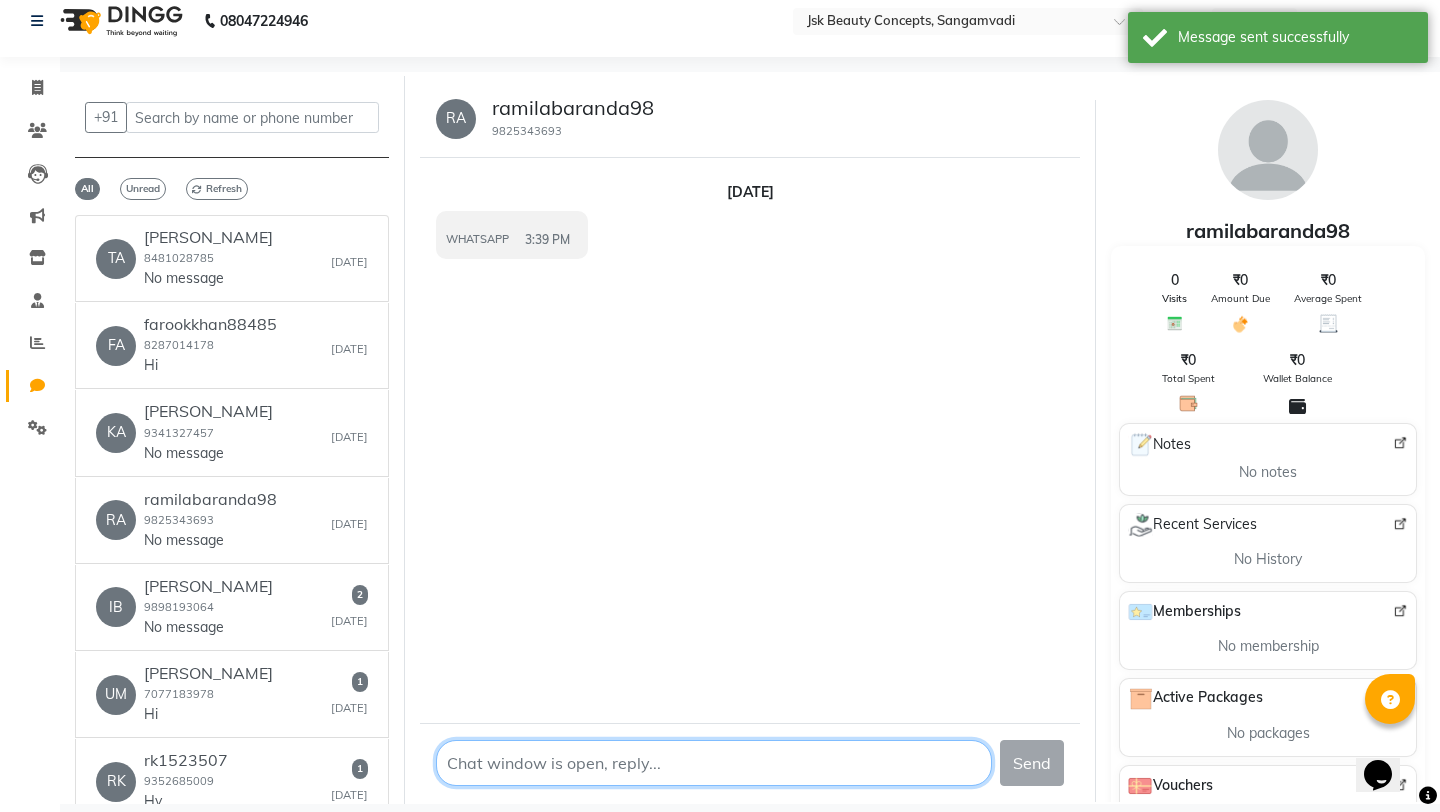 click 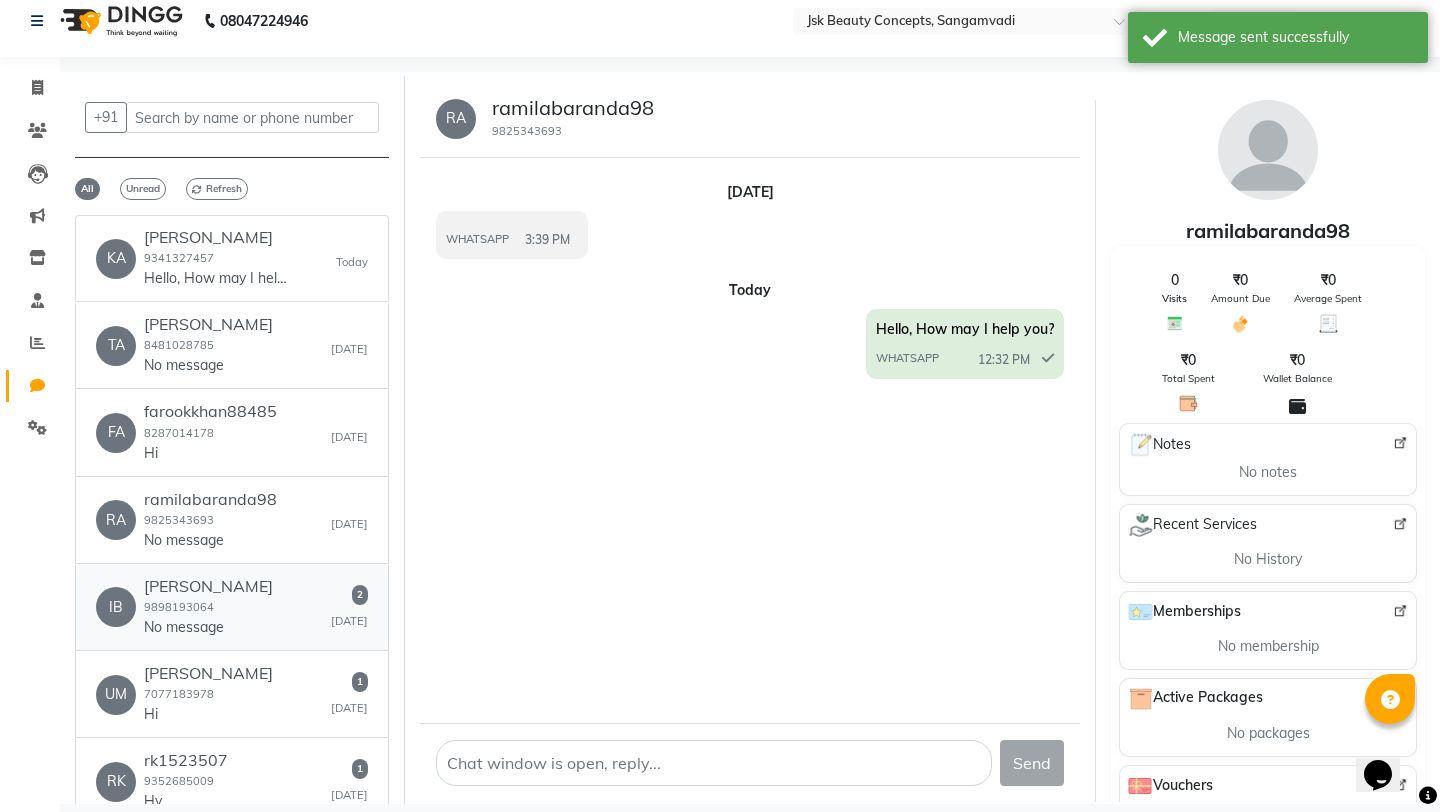 click on "[PERSON_NAME]  9898193064  No message   2   [DATE]" 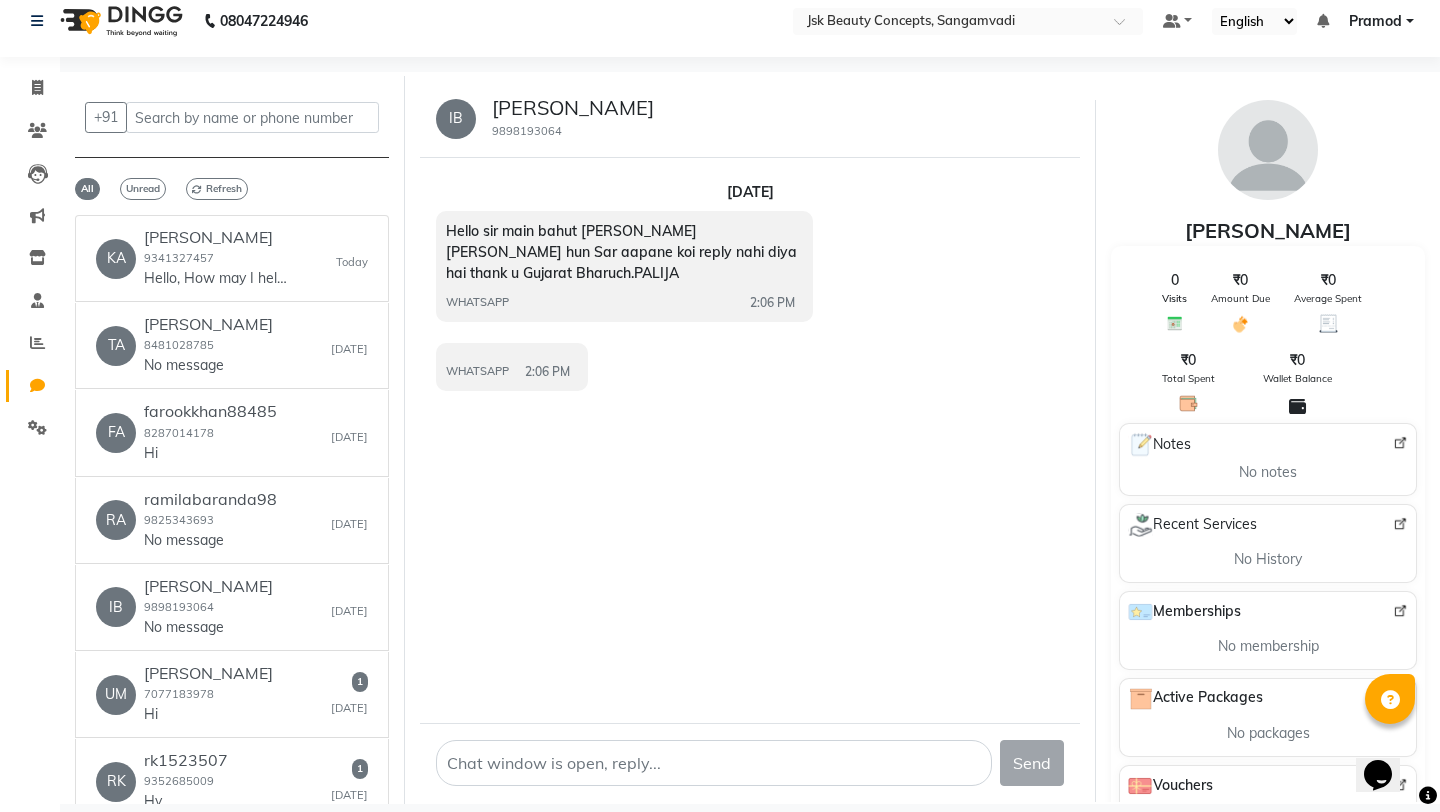 click on "[PERSON_NAME]" 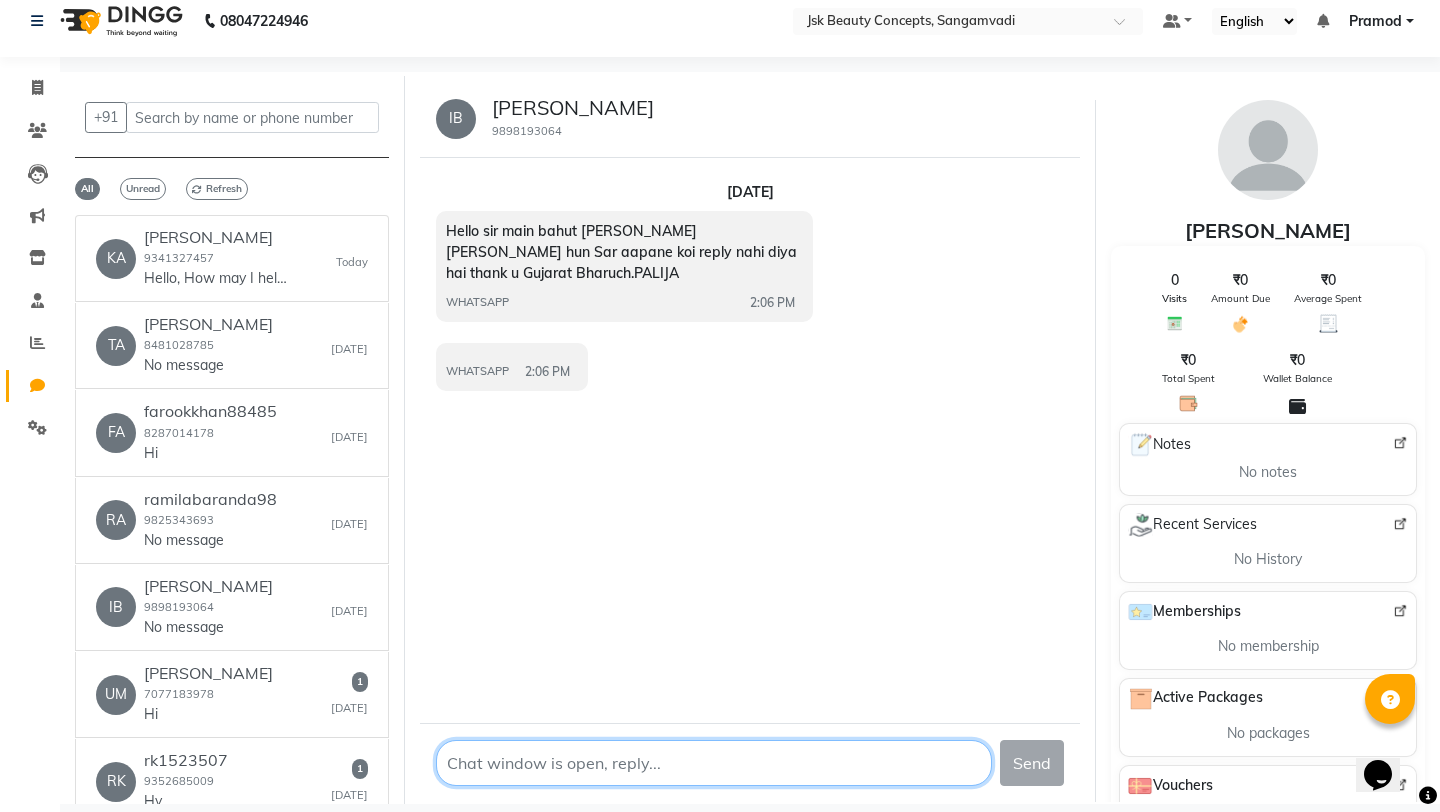 click 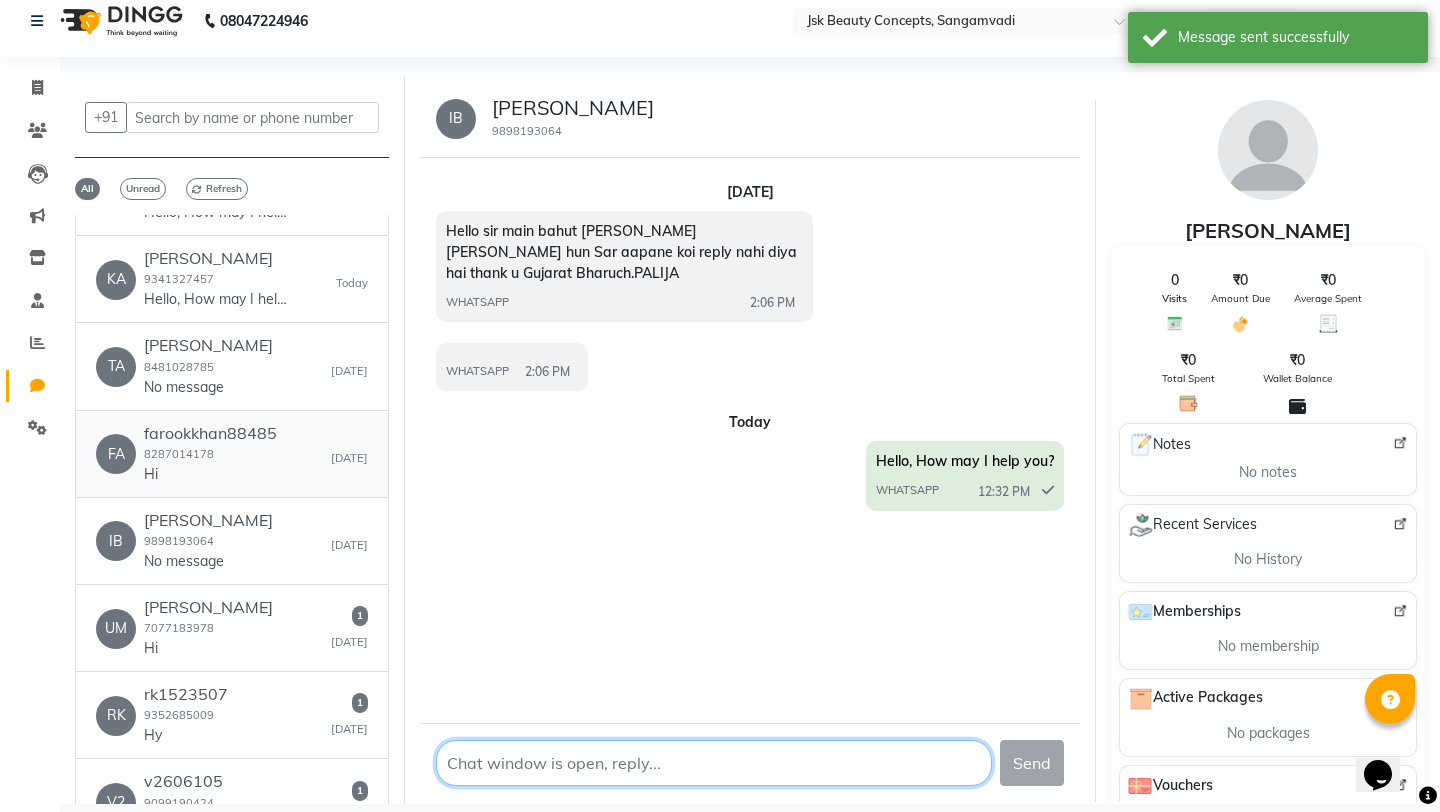 scroll, scrollTop: 96, scrollLeft: 0, axis: vertical 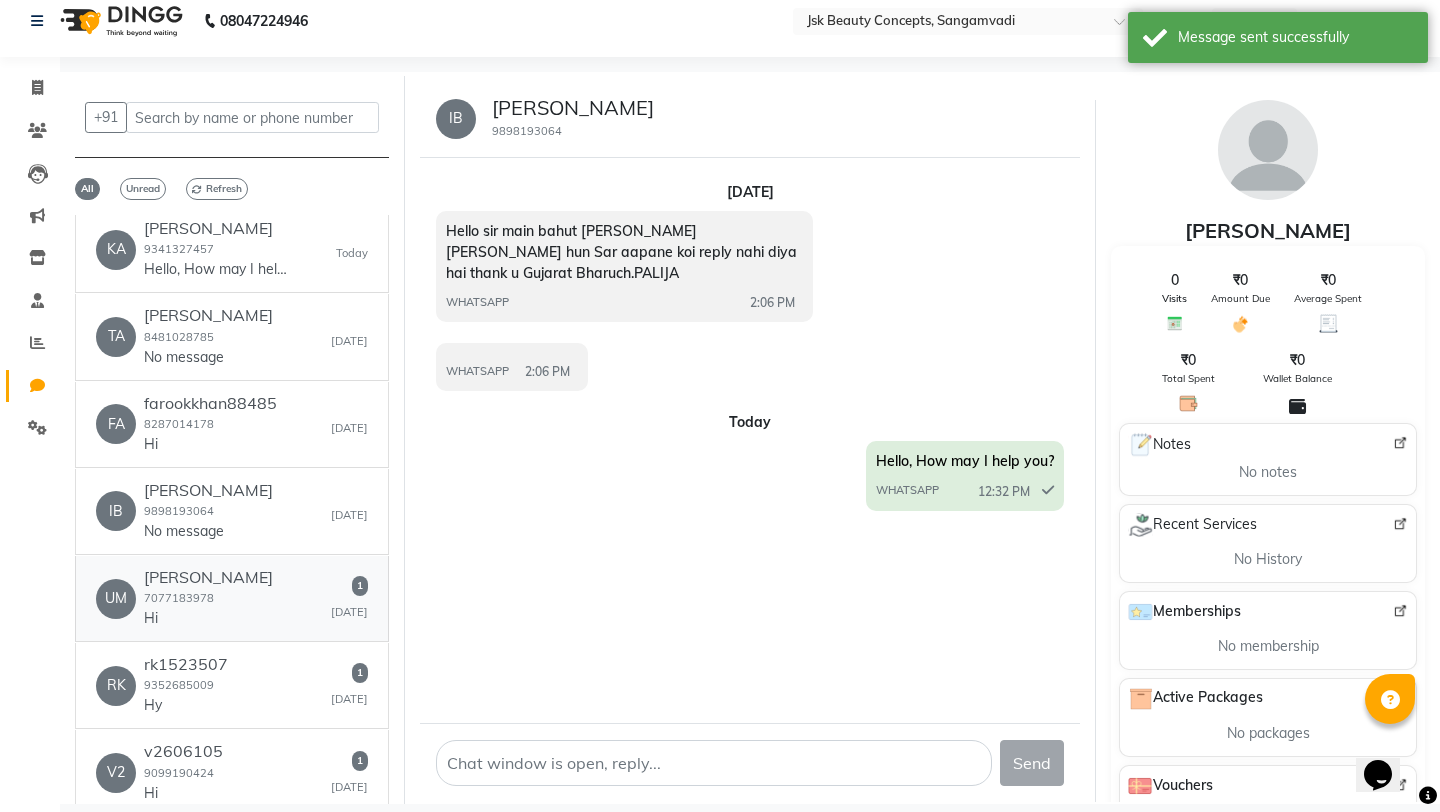 click on "UM   [PERSON_NAME]  7077183978  Hi   1   [DATE]" 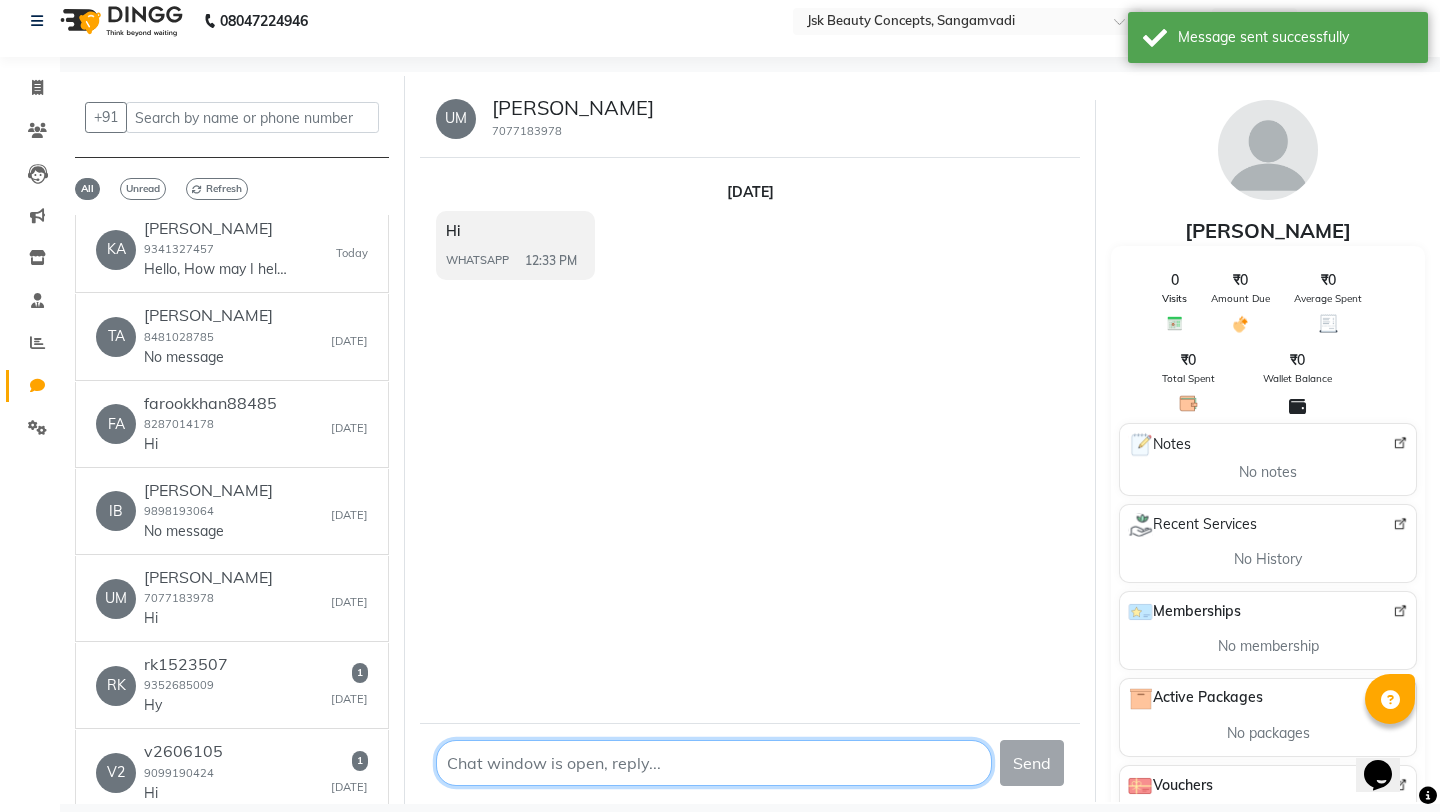 click 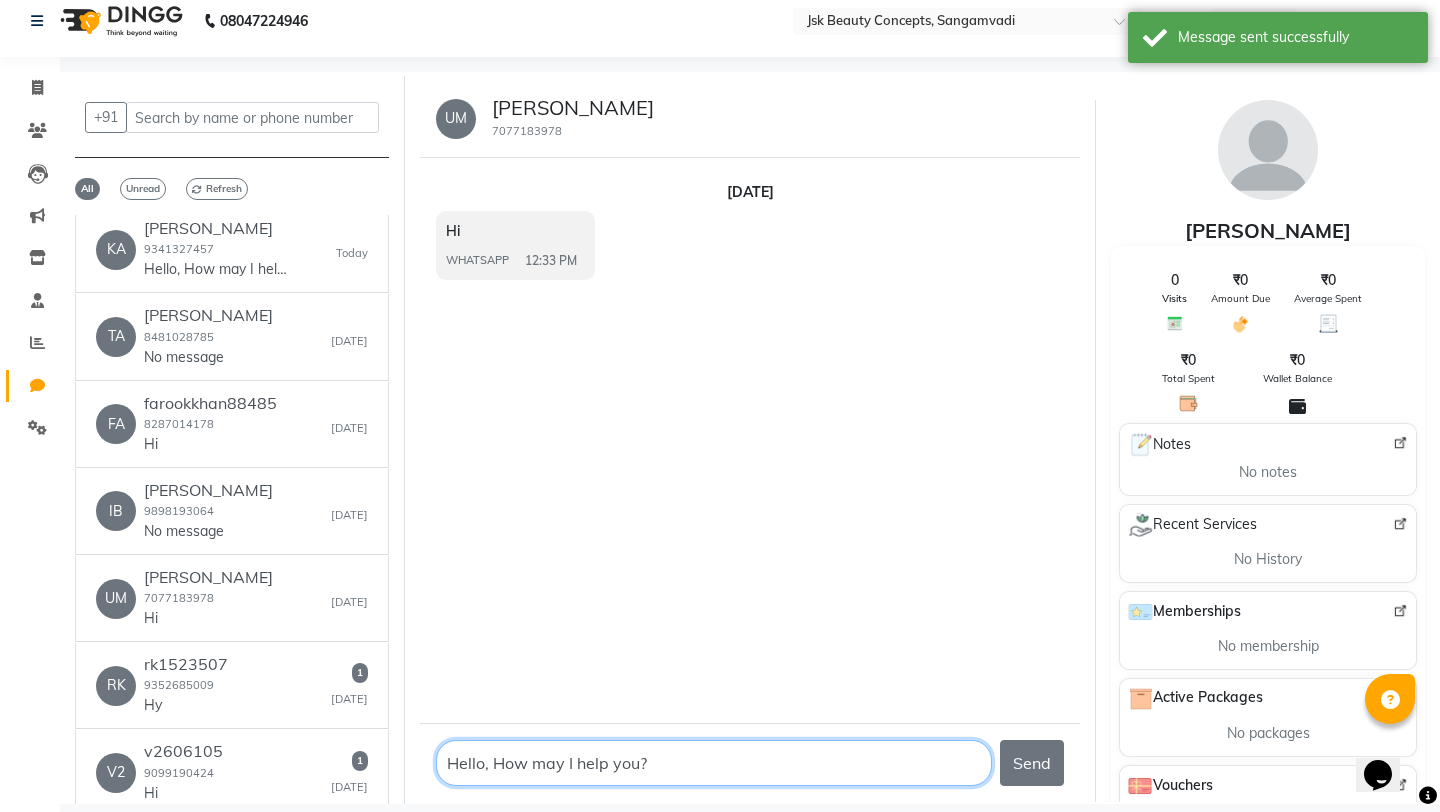 type 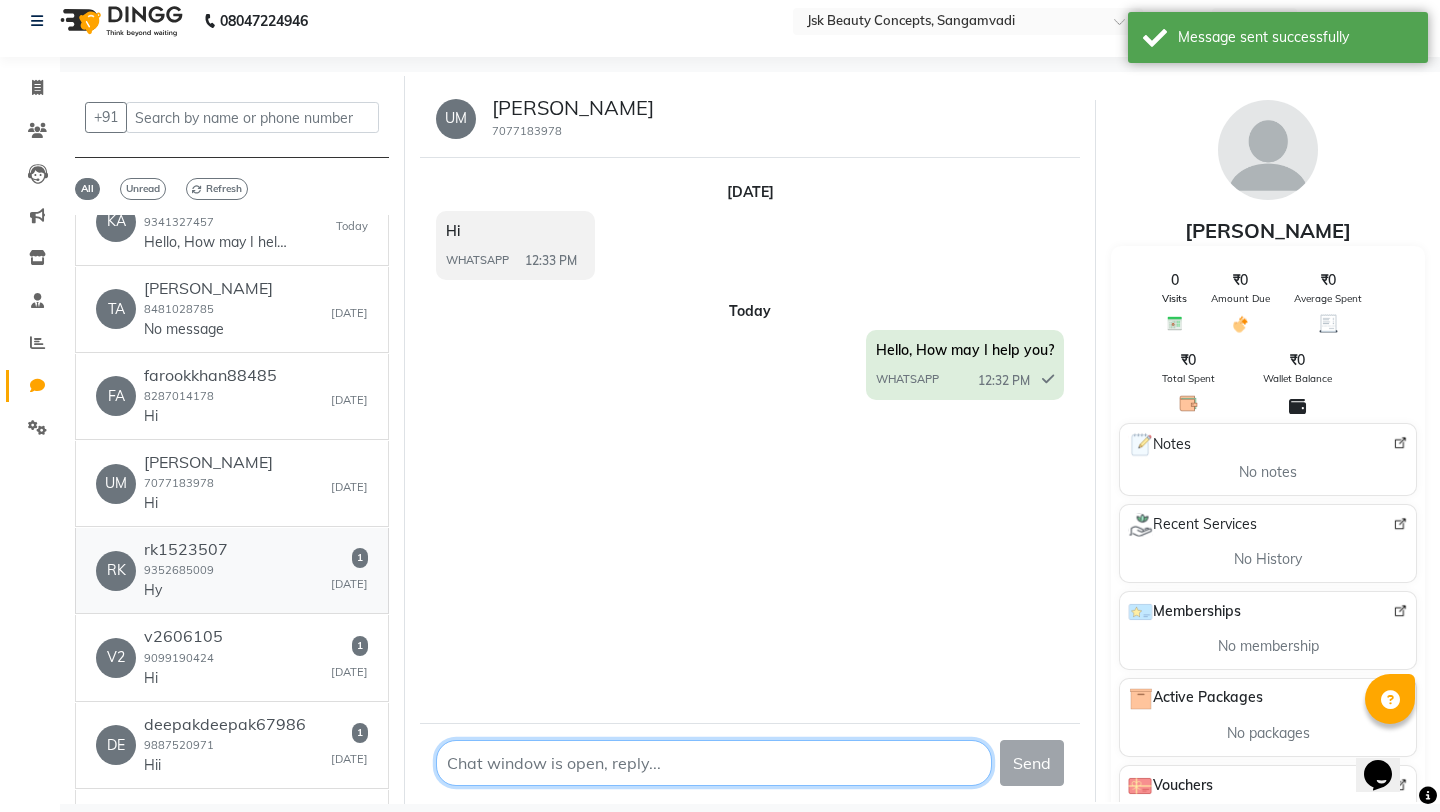 scroll, scrollTop: 246, scrollLeft: 0, axis: vertical 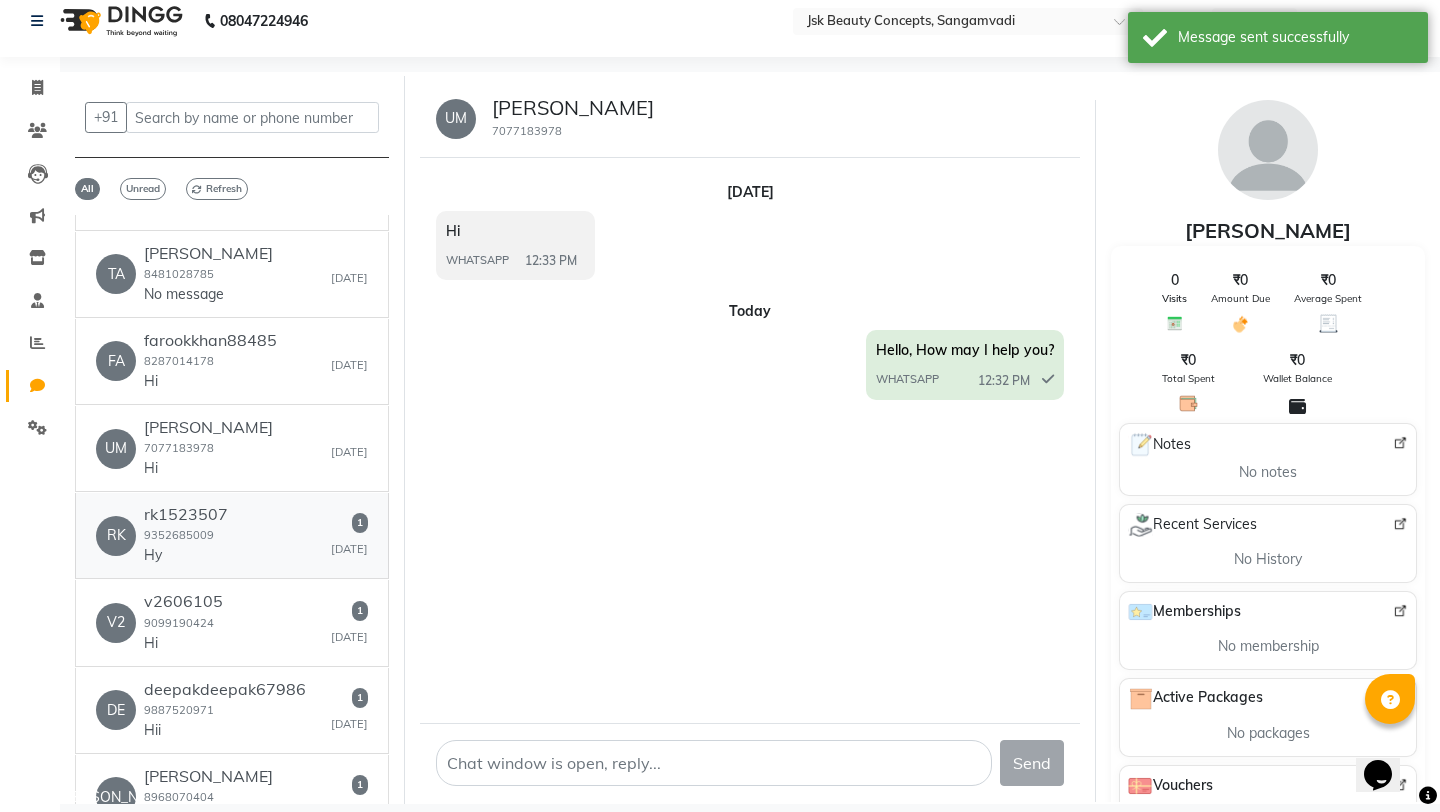 click on "rk1523507  9352685009  Hy" 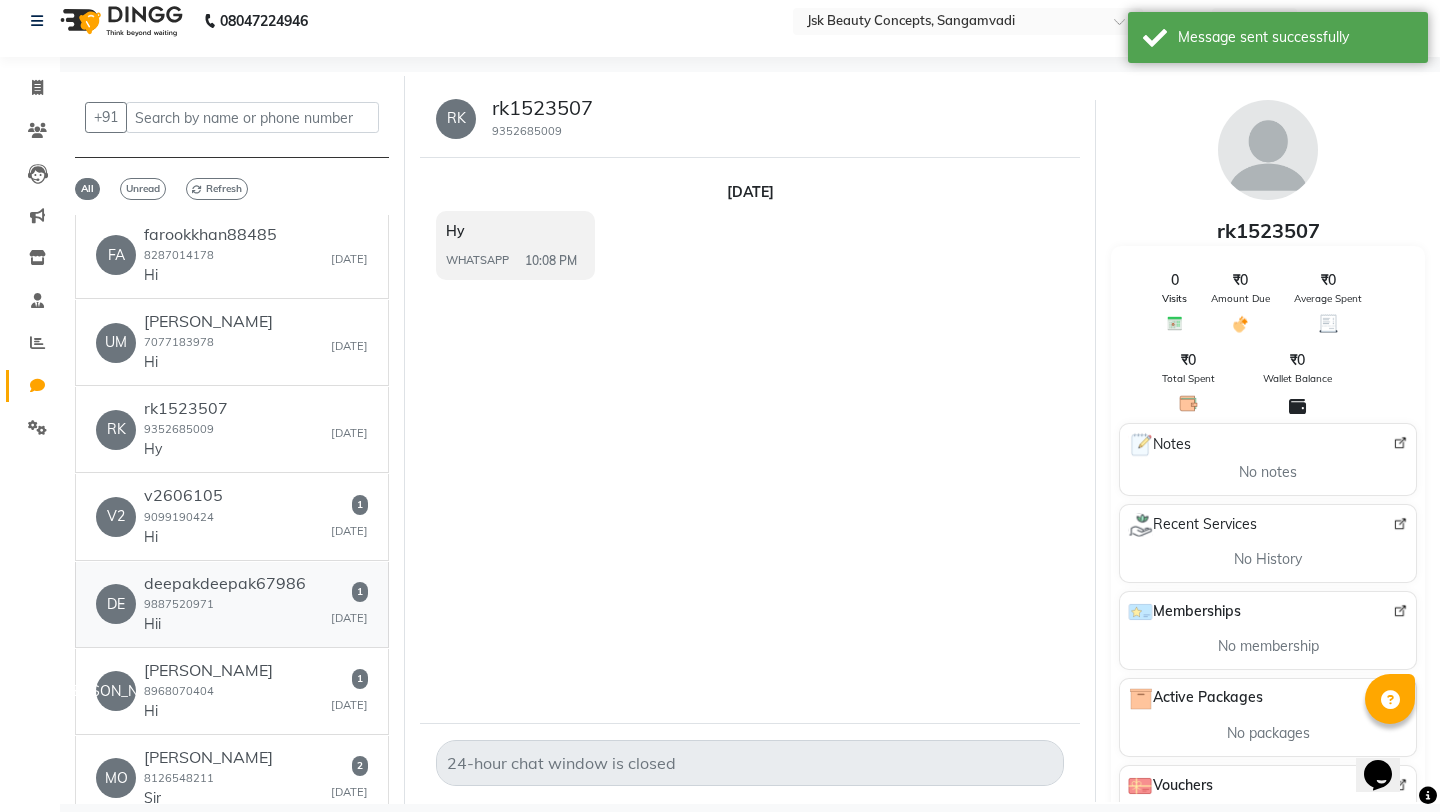 scroll, scrollTop: 372, scrollLeft: 0, axis: vertical 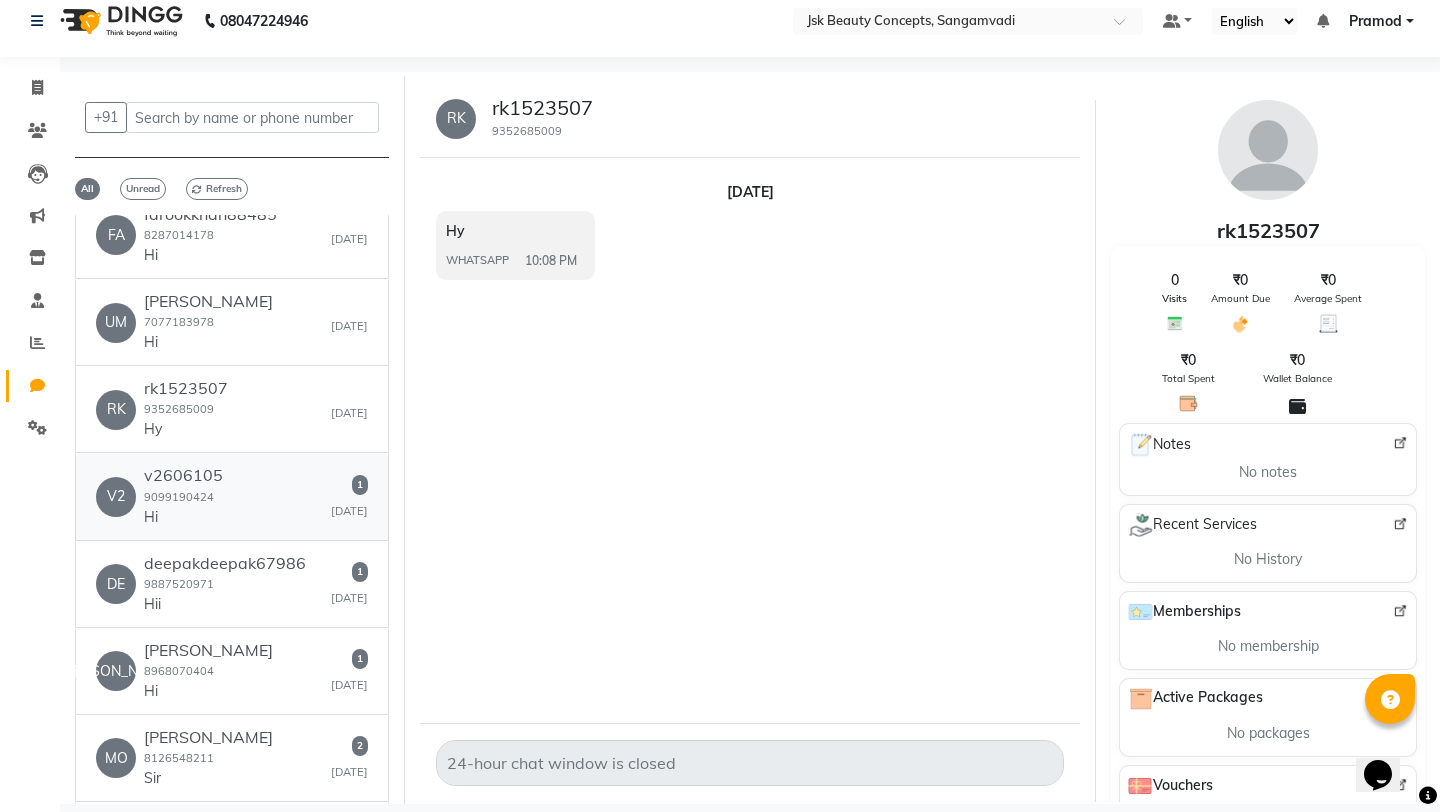 click on "V2   v2606105  9099190424  Hi   [DATE]" 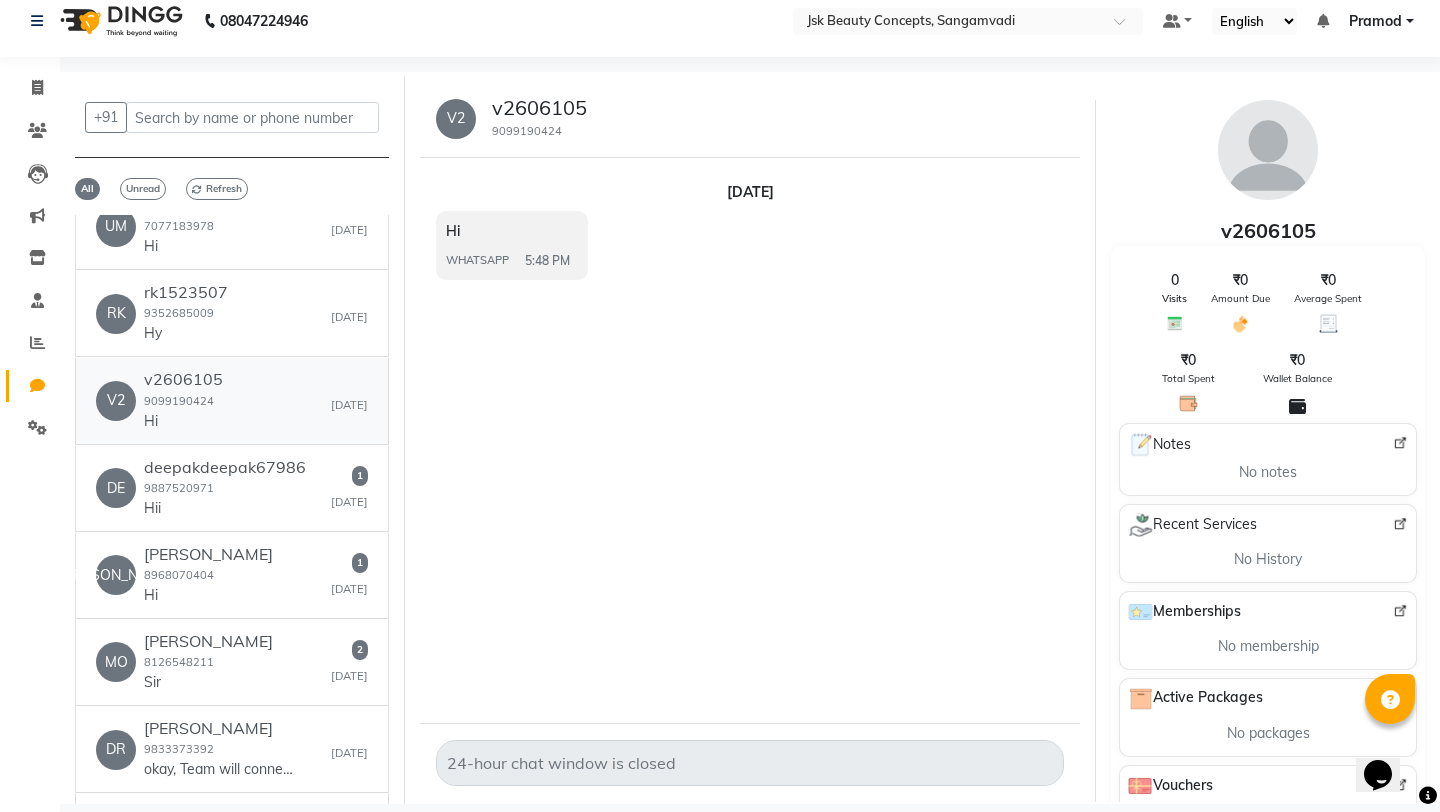 scroll, scrollTop: 483, scrollLeft: 0, axis: vertical 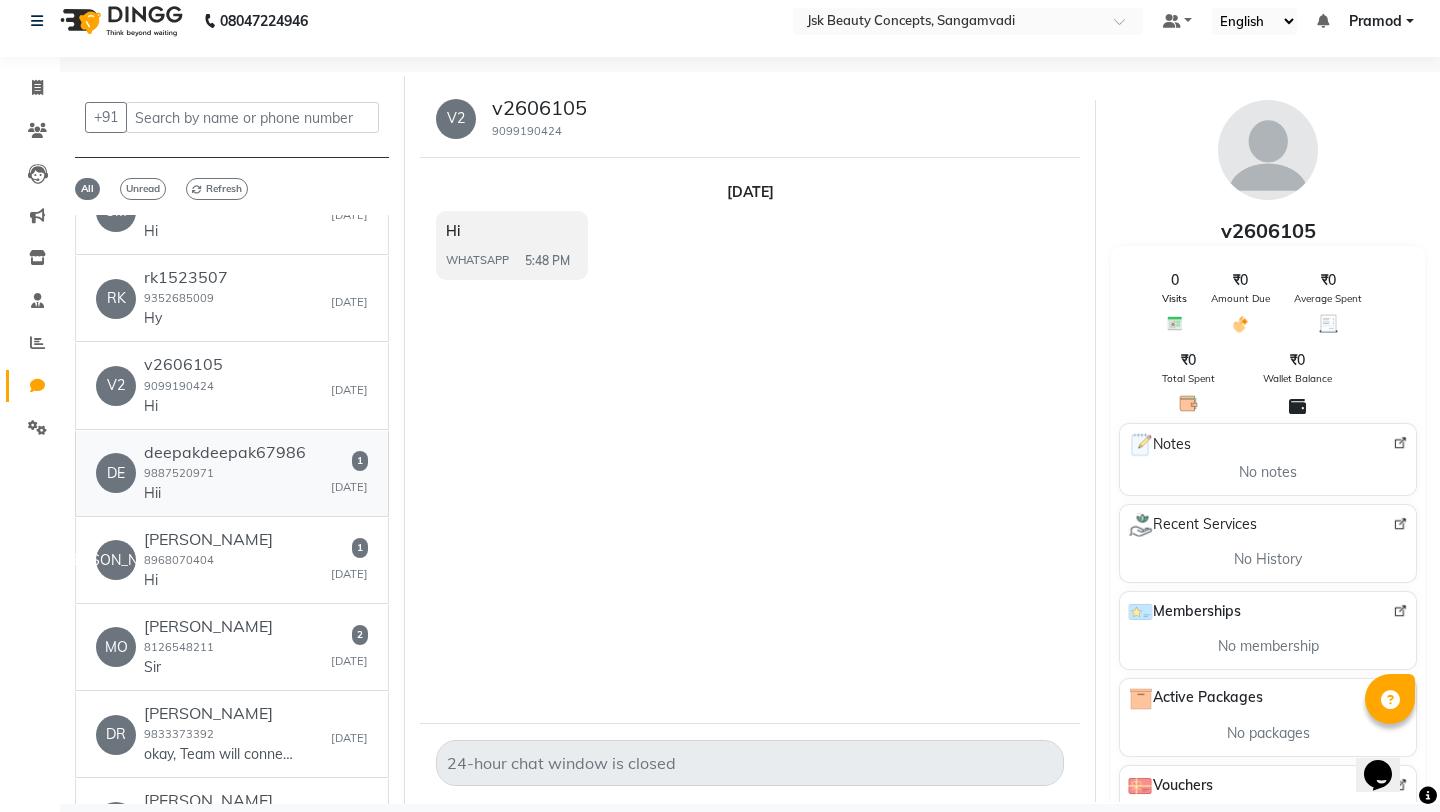 click on "Hii" 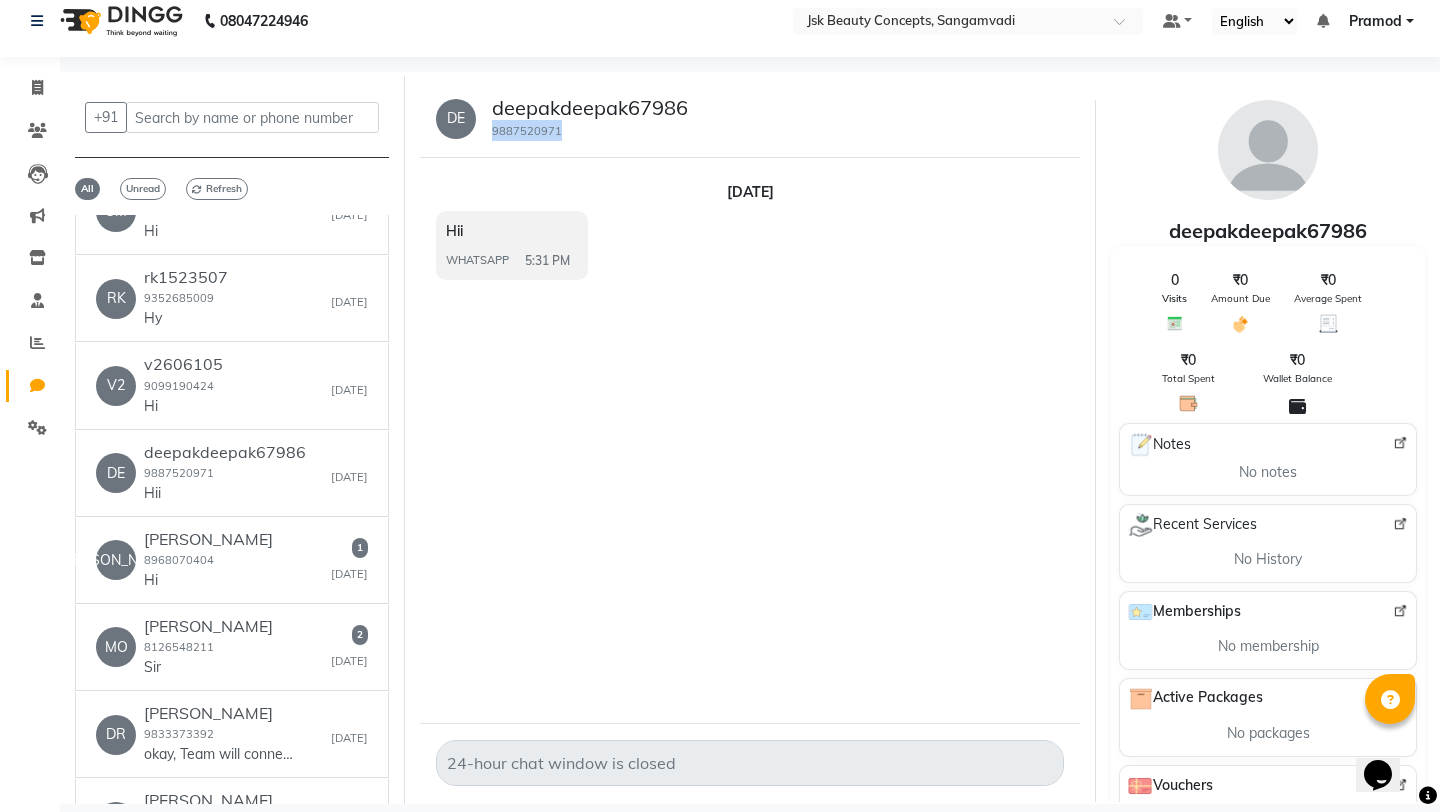 drag, startPoint x: 491, startPoint y: 131, endPoint x: 566, endPoint y: 131, distance: 75 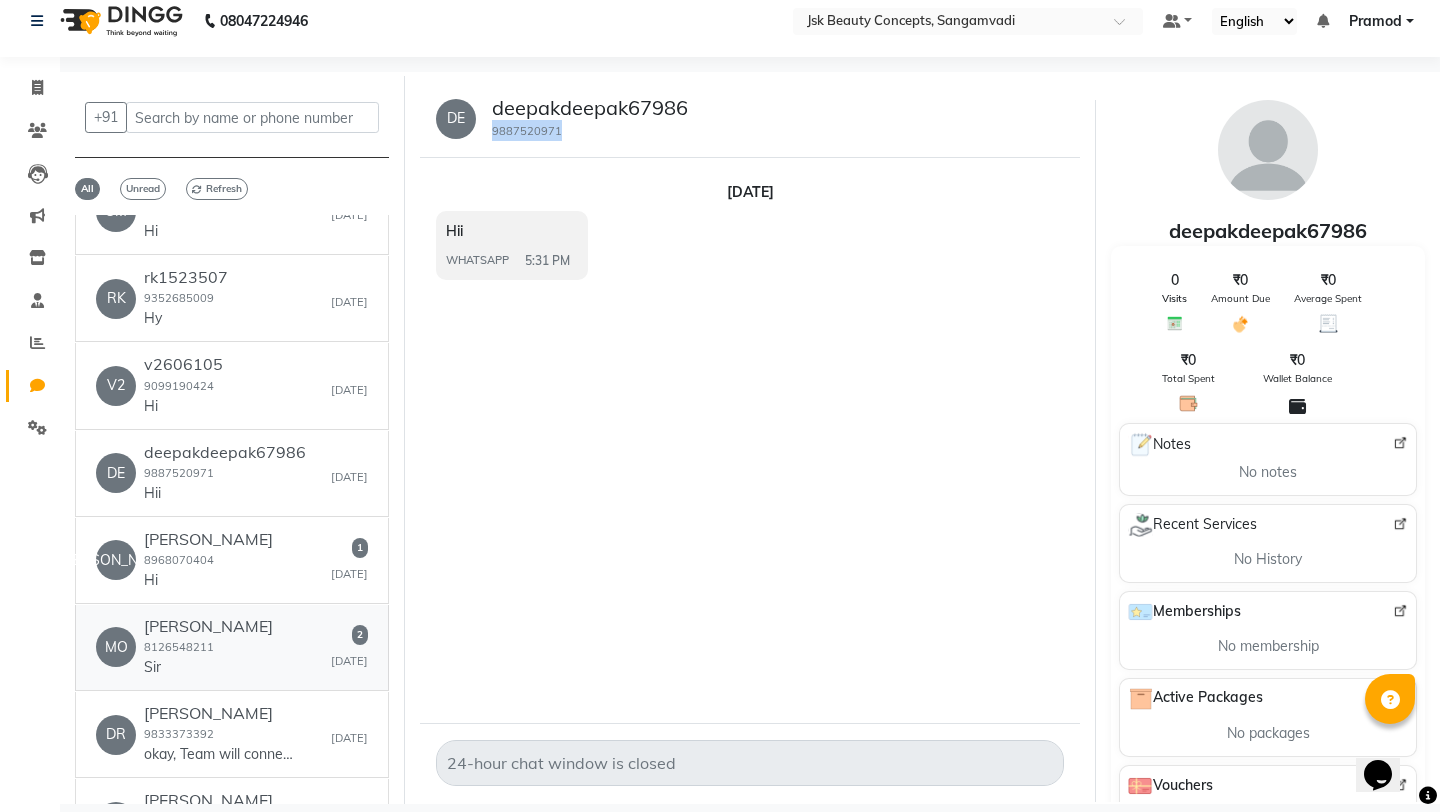 click on "MO   [PERSON_NAME]  8126548211  Sir   [DATE]" 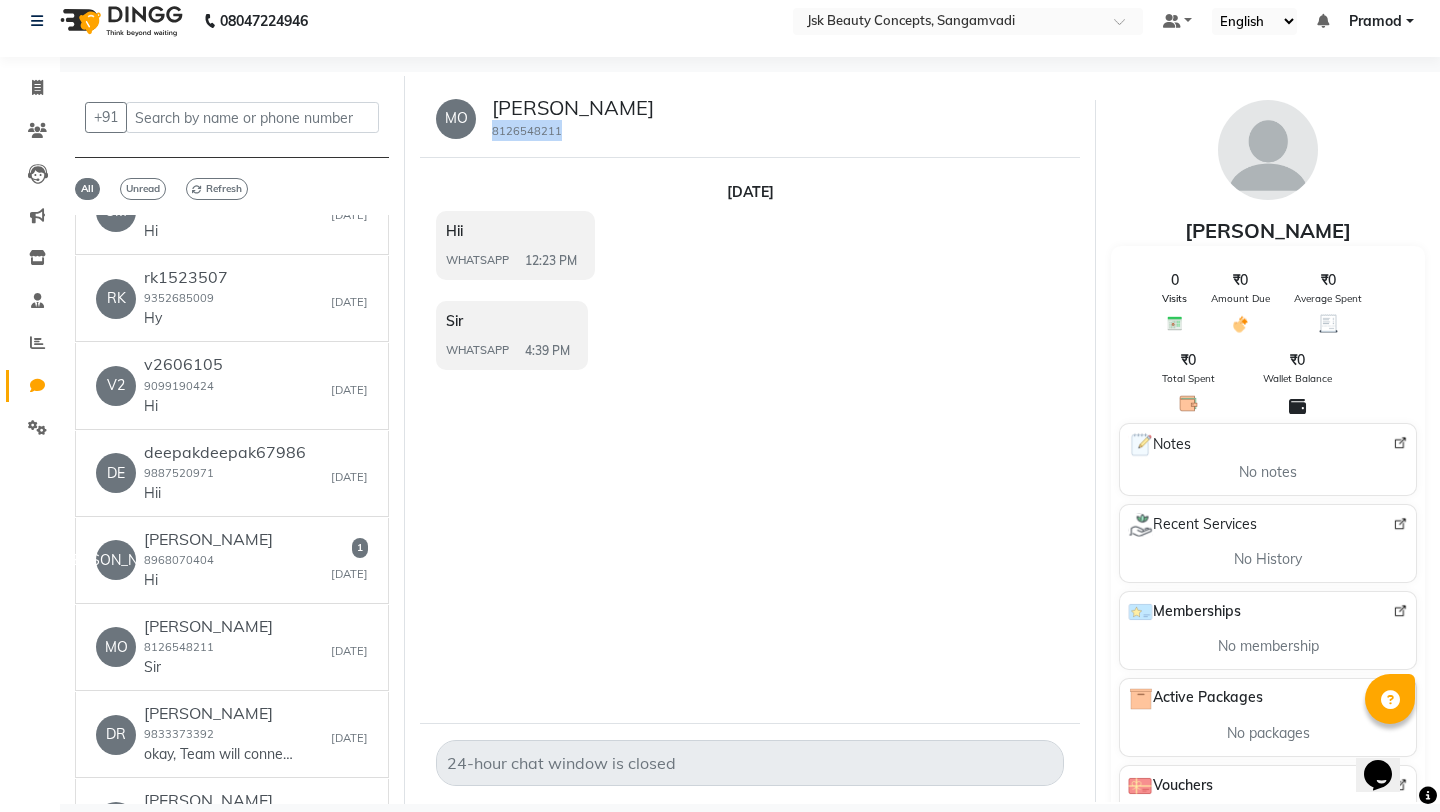 drag, startPoint x: 492, startPoint y: 129, endPoint x: 608, endPoint y: 133, distance: 116.06895 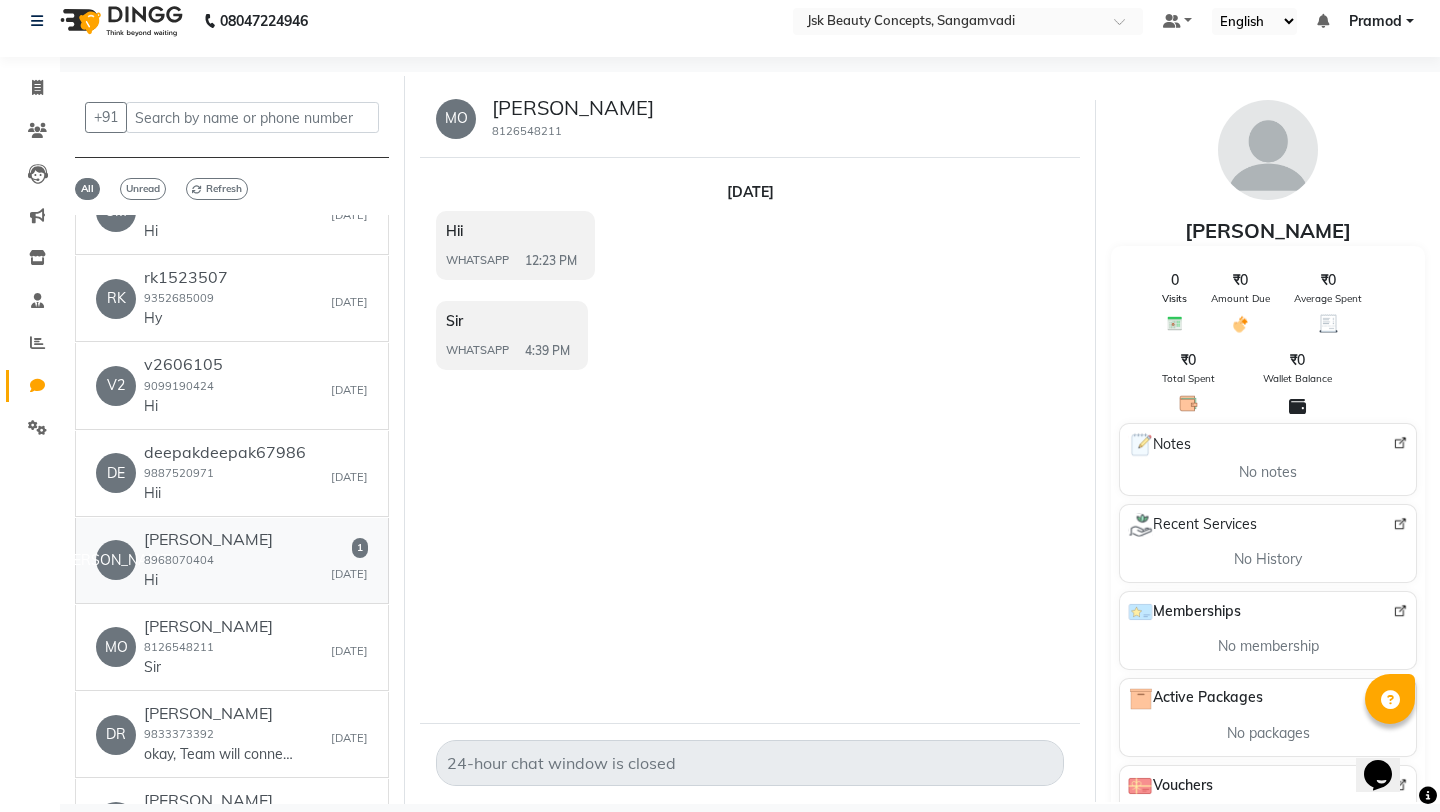 click on "JA   [PERSON_NAME]  8968070404  Hi   [DATE]" 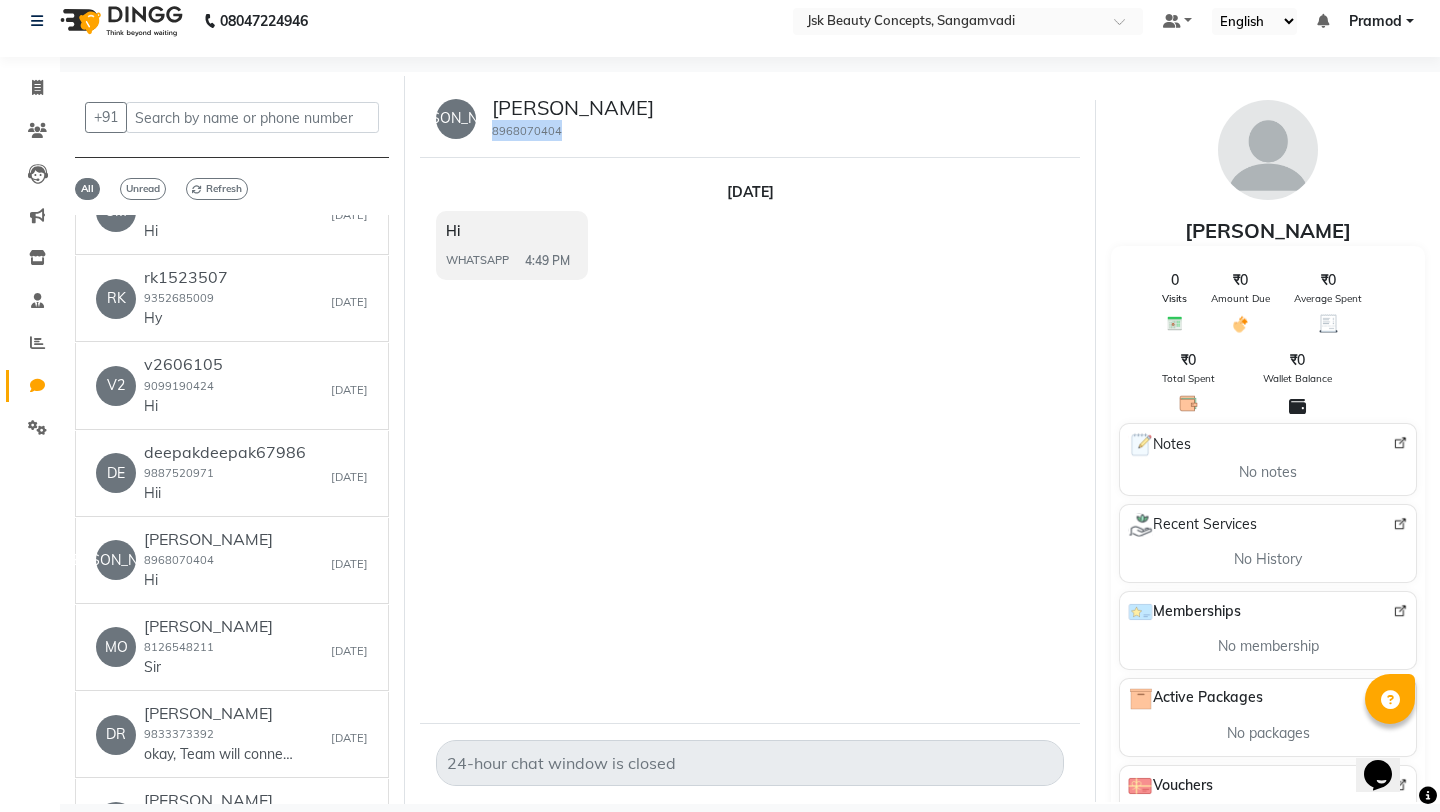 drag, startPoint x: 492, startPoint y: 132, endPoint x: 613, endPoint y: 133, distance: 121.004135 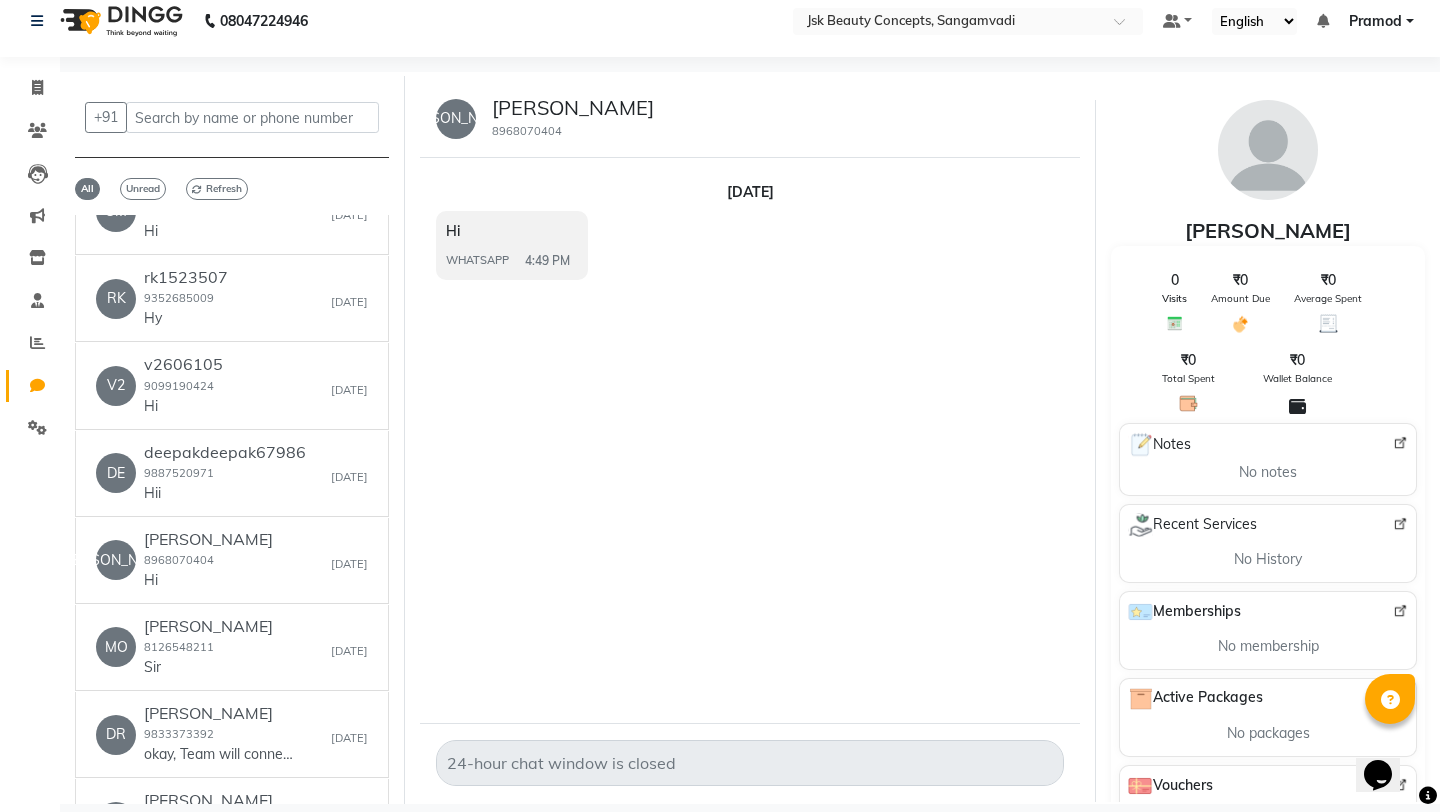 click on "JA  [PERSON_NAME] 8968070404" 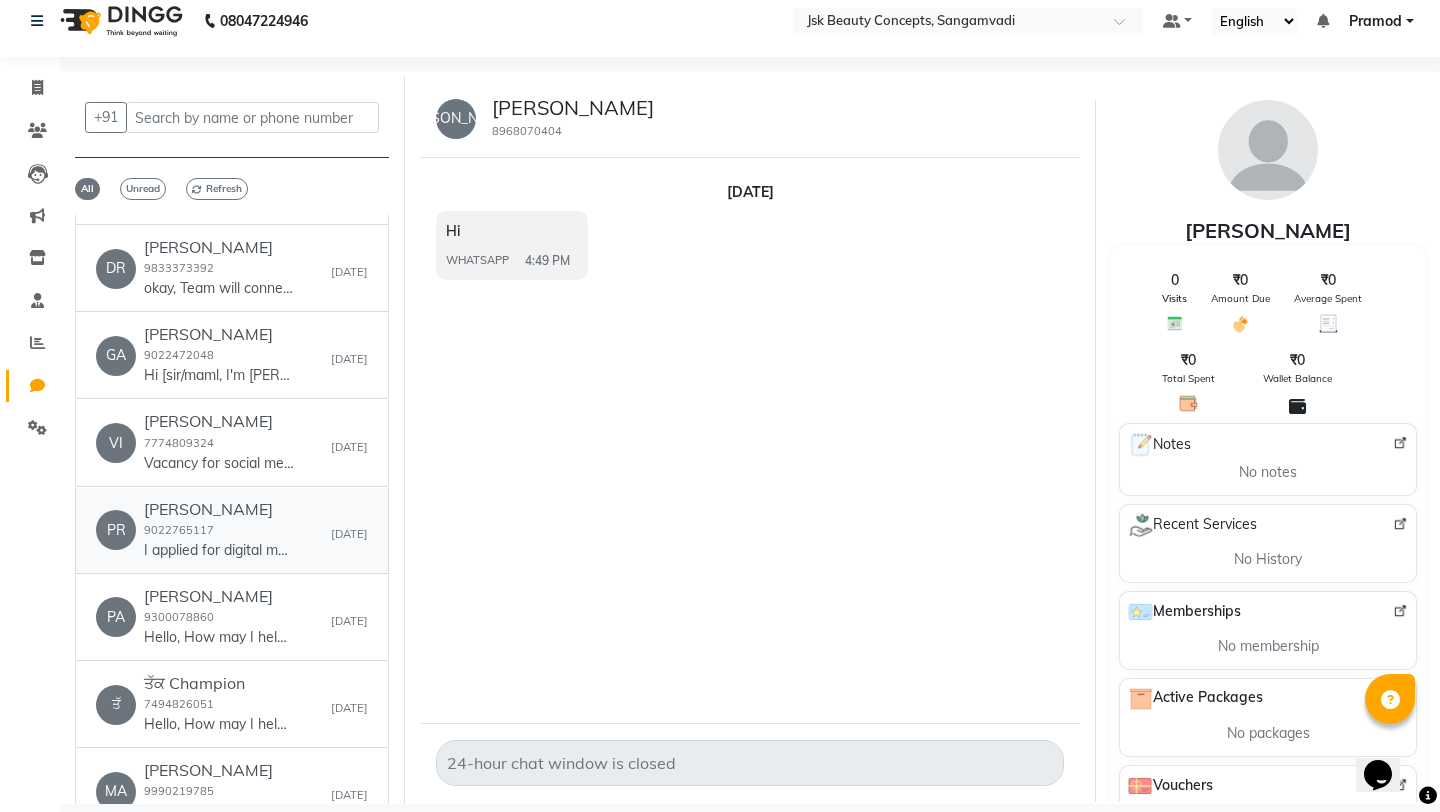 scroll, scrollTop: 962, scrollLeft: 0, axis: vertical 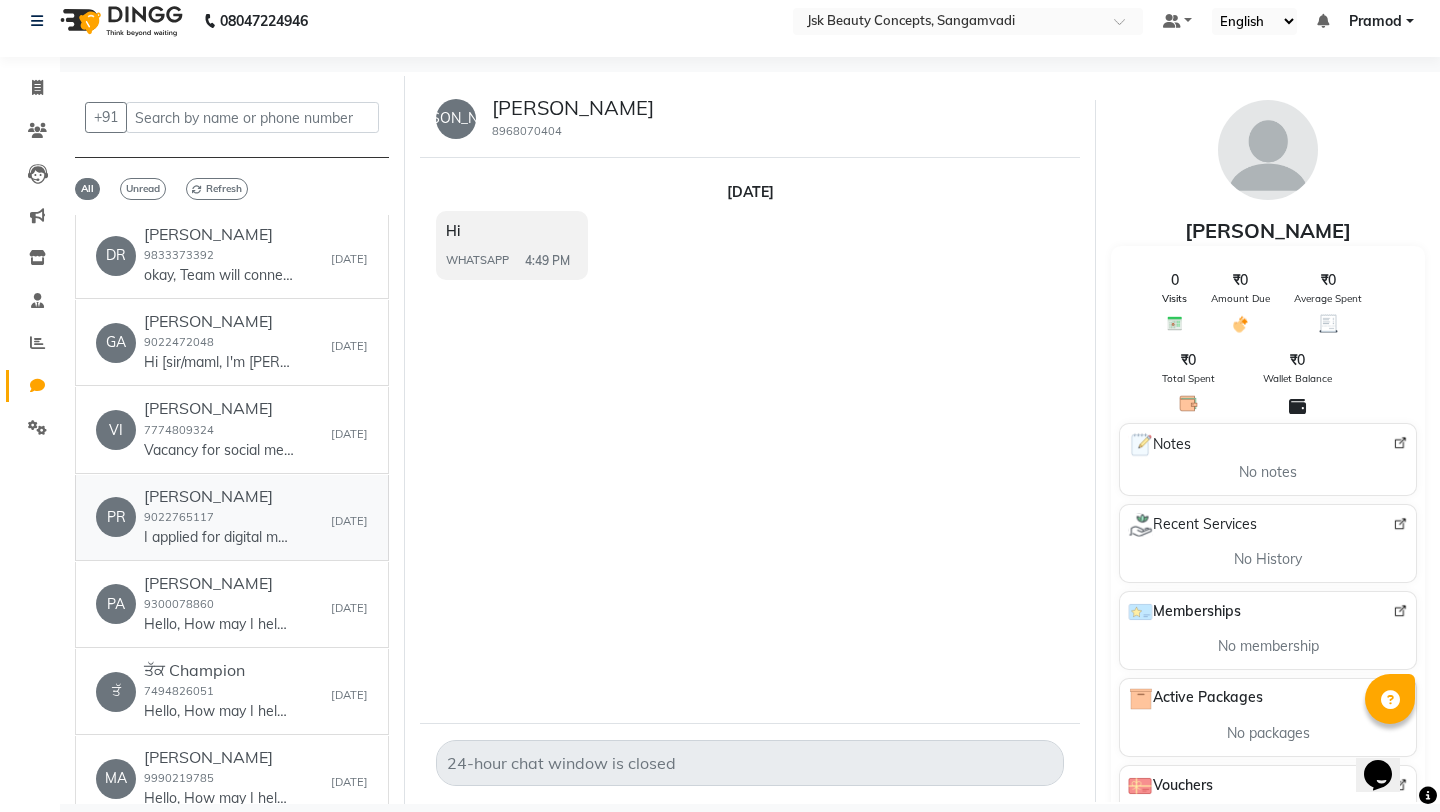 click on "I applied for digital marketing internship" 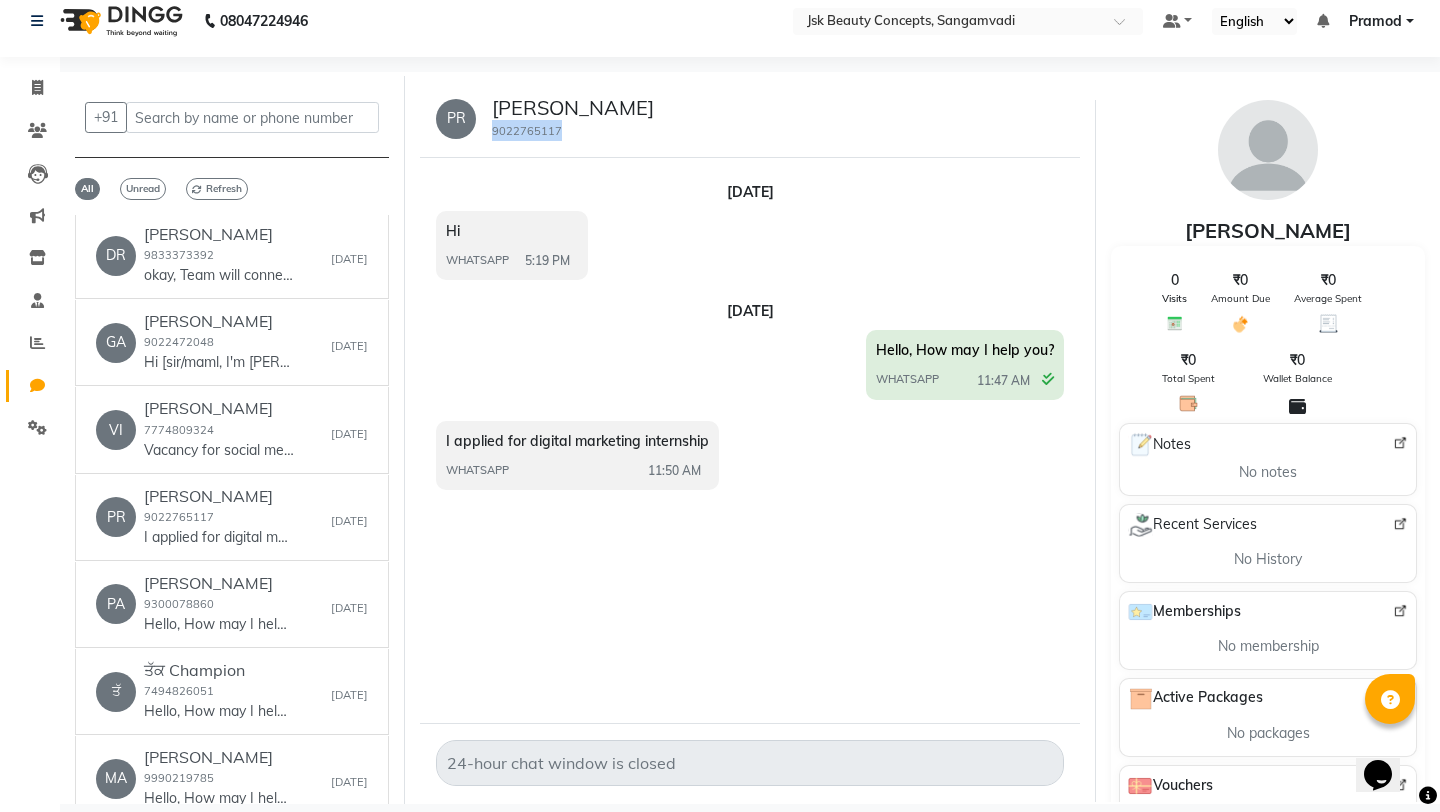 drag, startPoint x: 494, startPoint y: 127, endPoint x: 595, endPoint y: 127, distance: 101 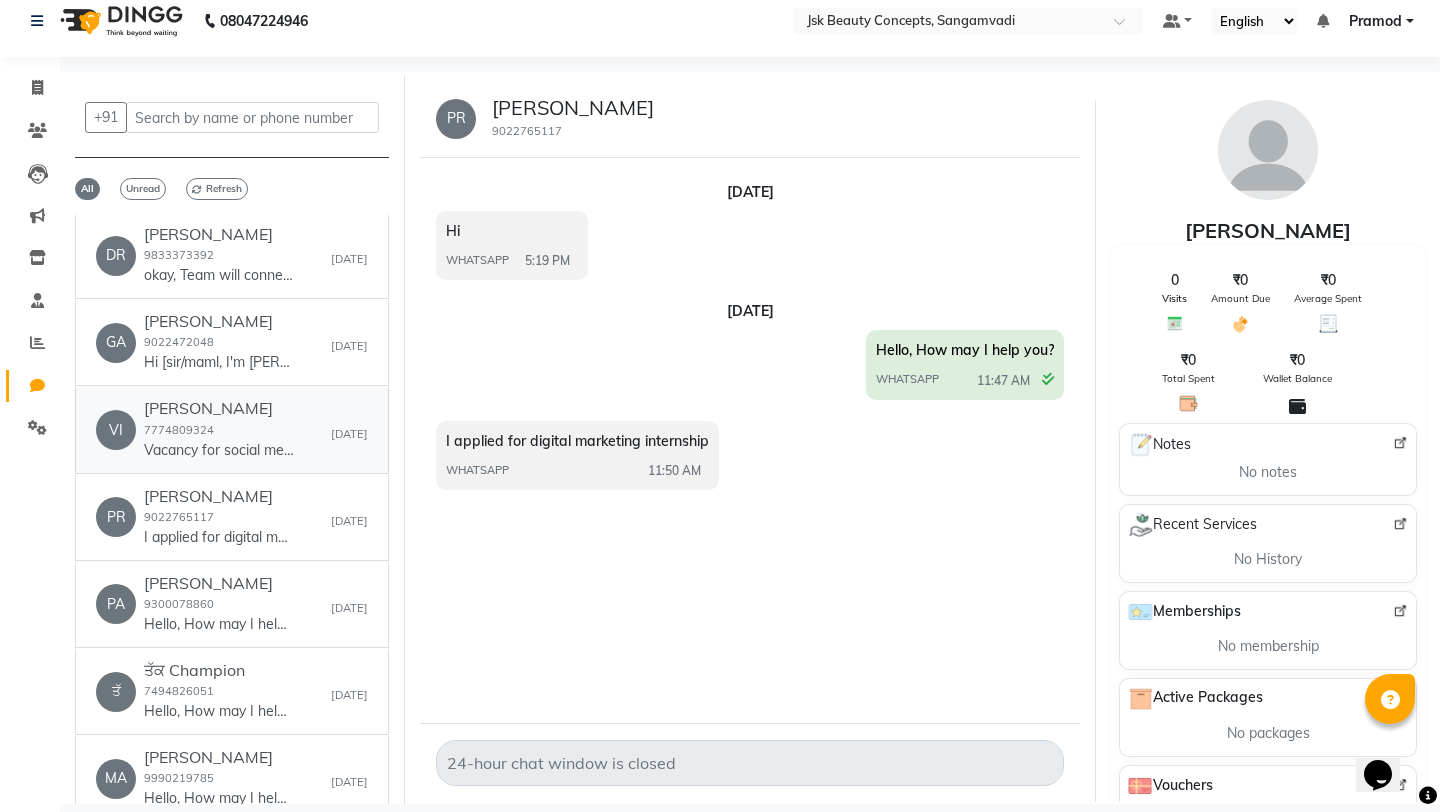 click on "[PERSON_NAME]" 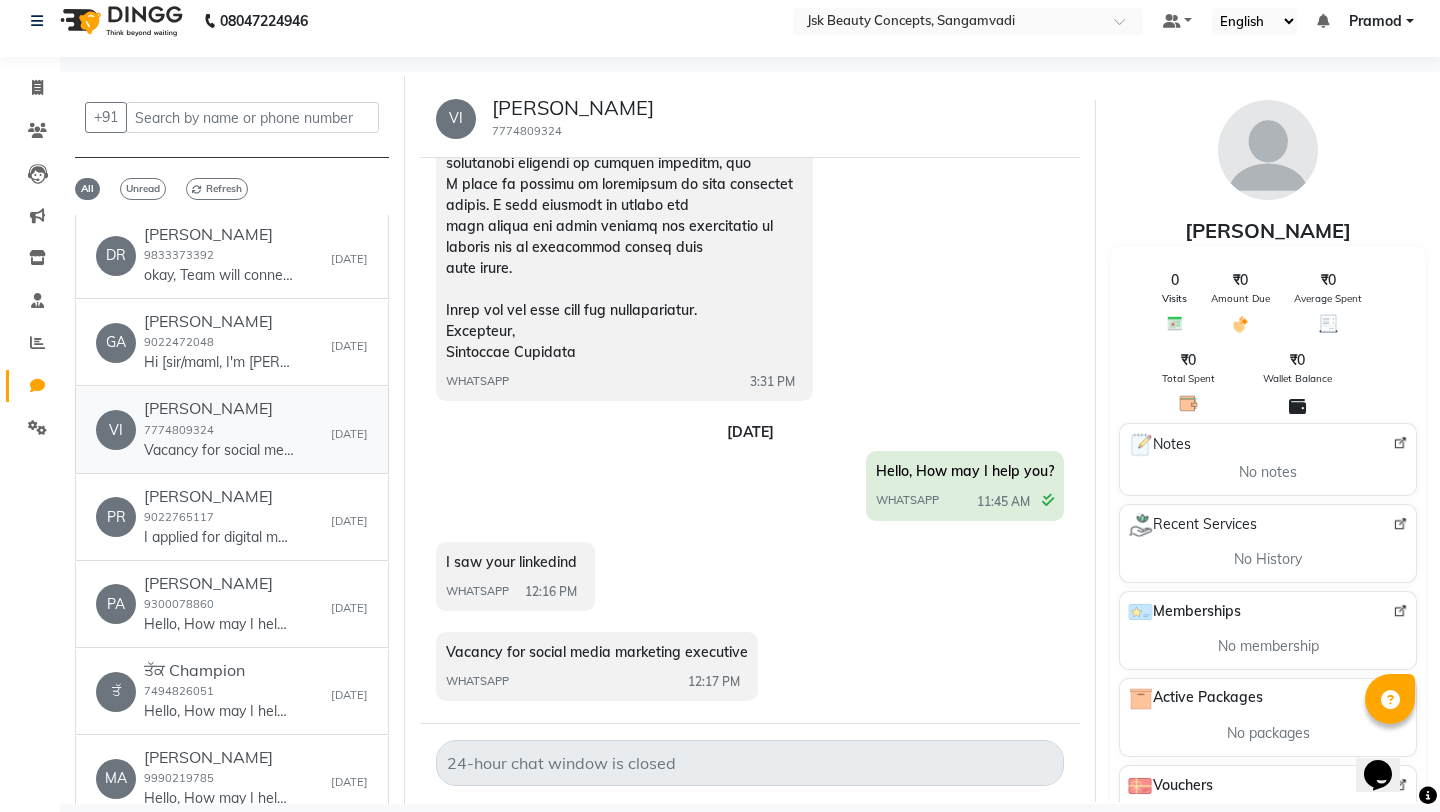 scroll, scrollTop: 734, scrollLeft: 0, axis: vertical 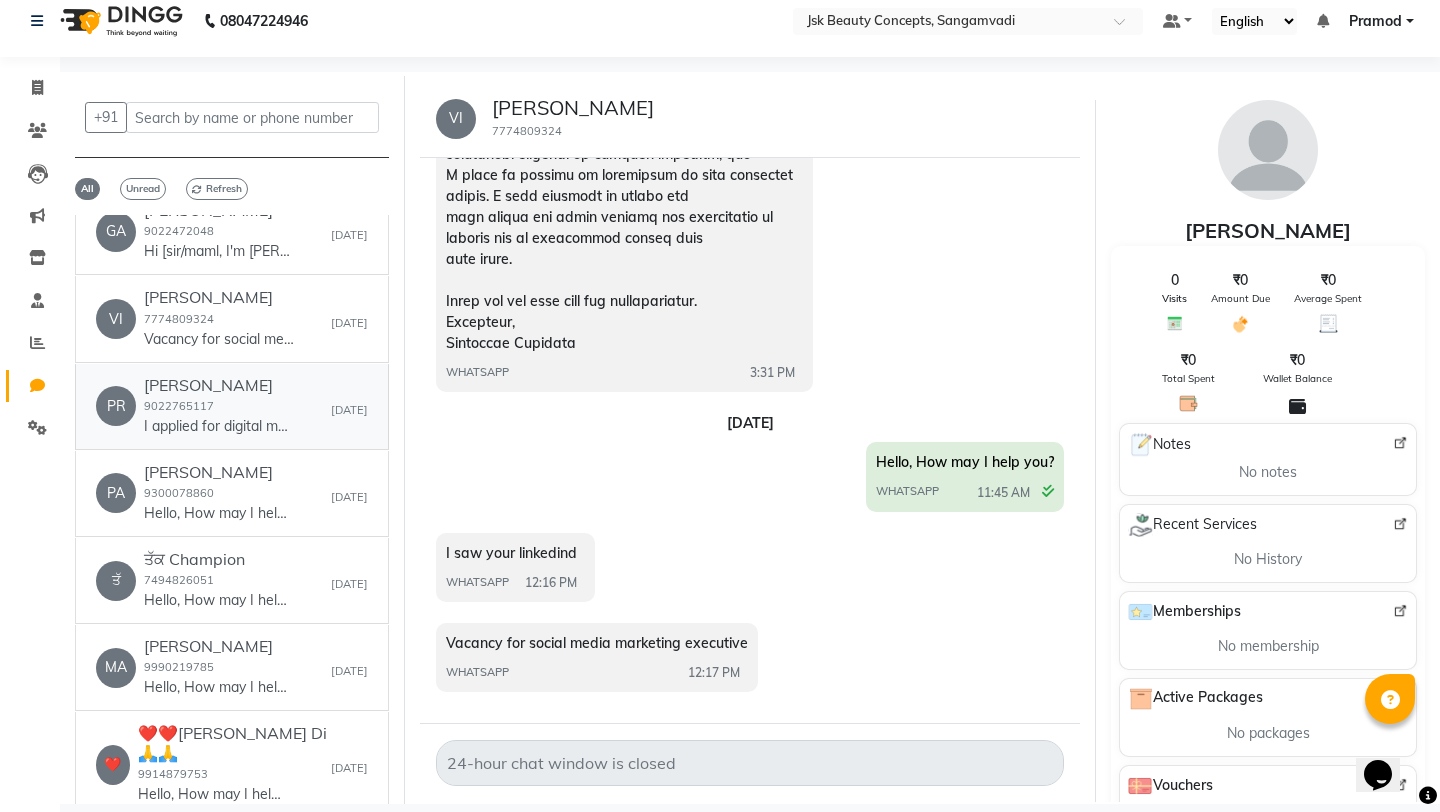 click on "[PERSON_NAME]  9022765117  I applied for digital marketing internship" 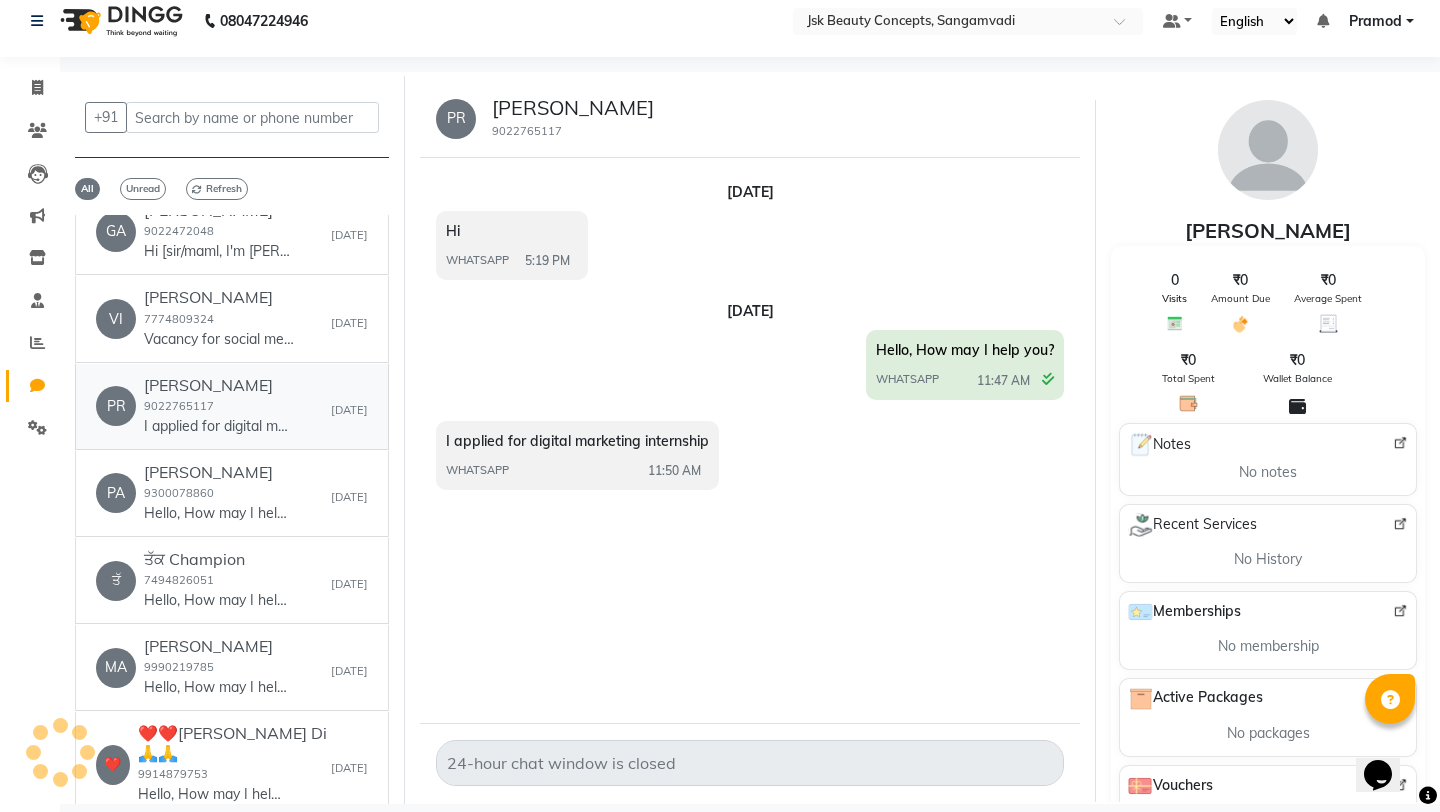 scroll, scrollTop: 0, scrollLeft: 0, axis: both 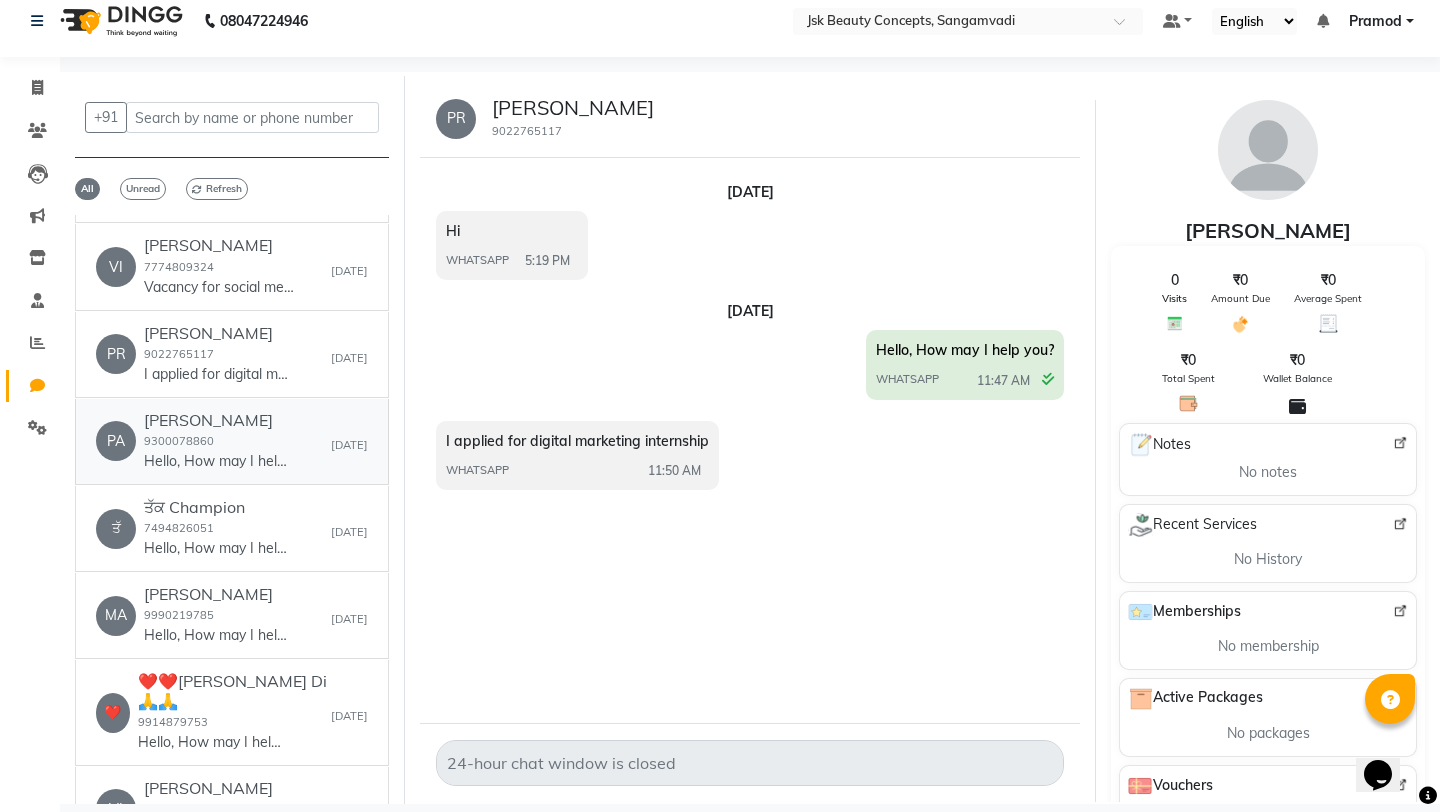 click on "Hello, How may I help you?" 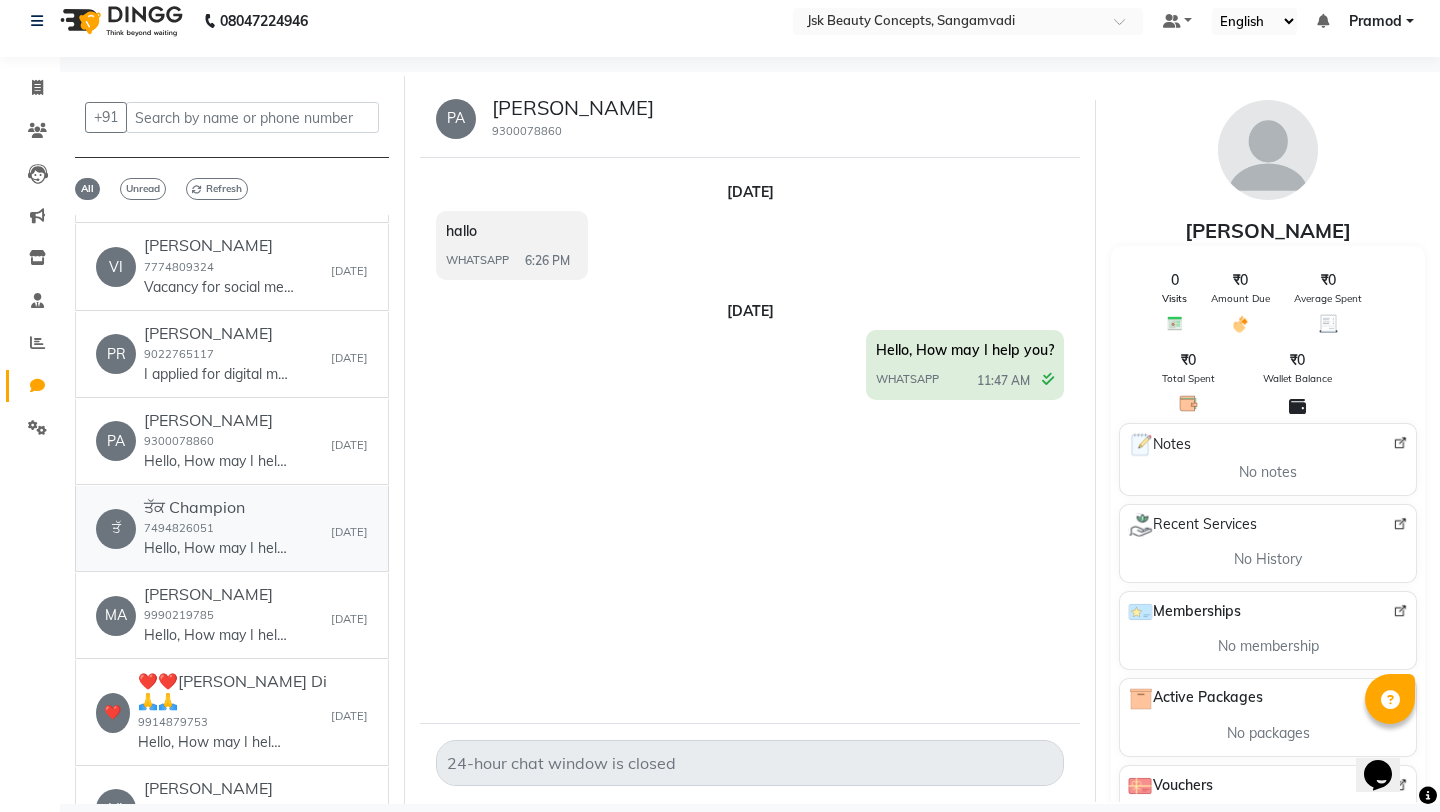 click on "ਤੱਕ Champion" 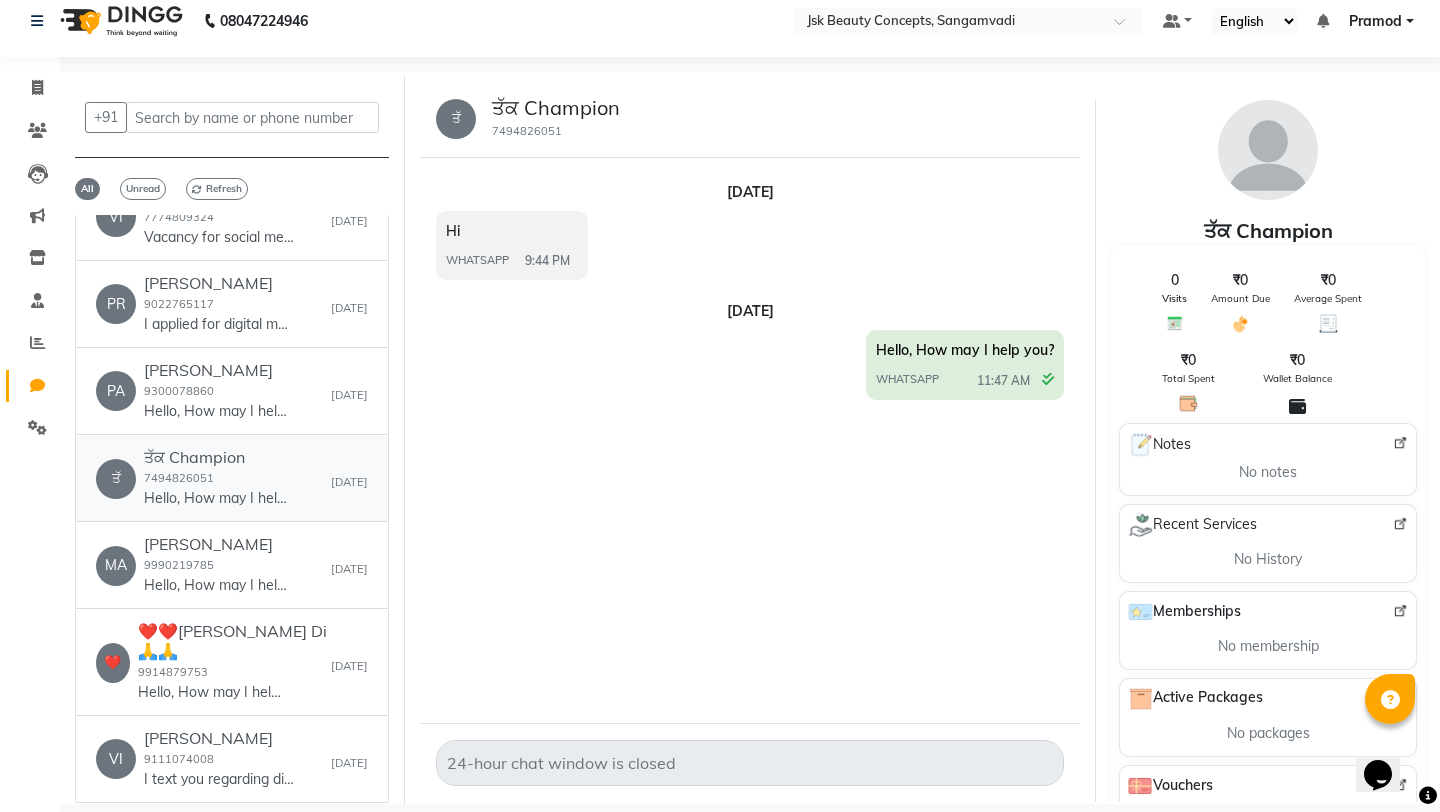 scroll, scrollTop: 1177, scrollLeft: 0, axis: vertical 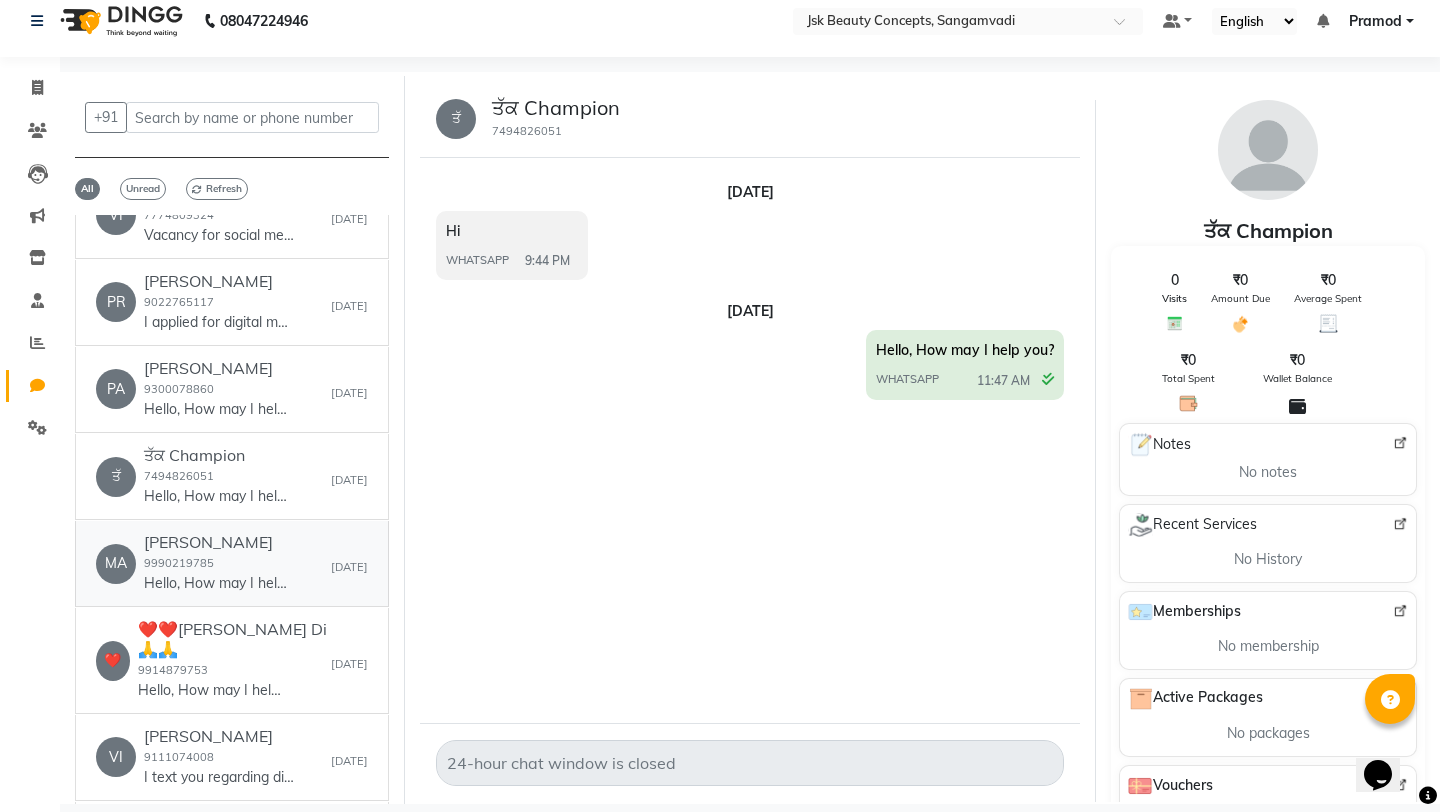 click on "[PERSON_NAME]  9990219785  Hello, How may I help you?" 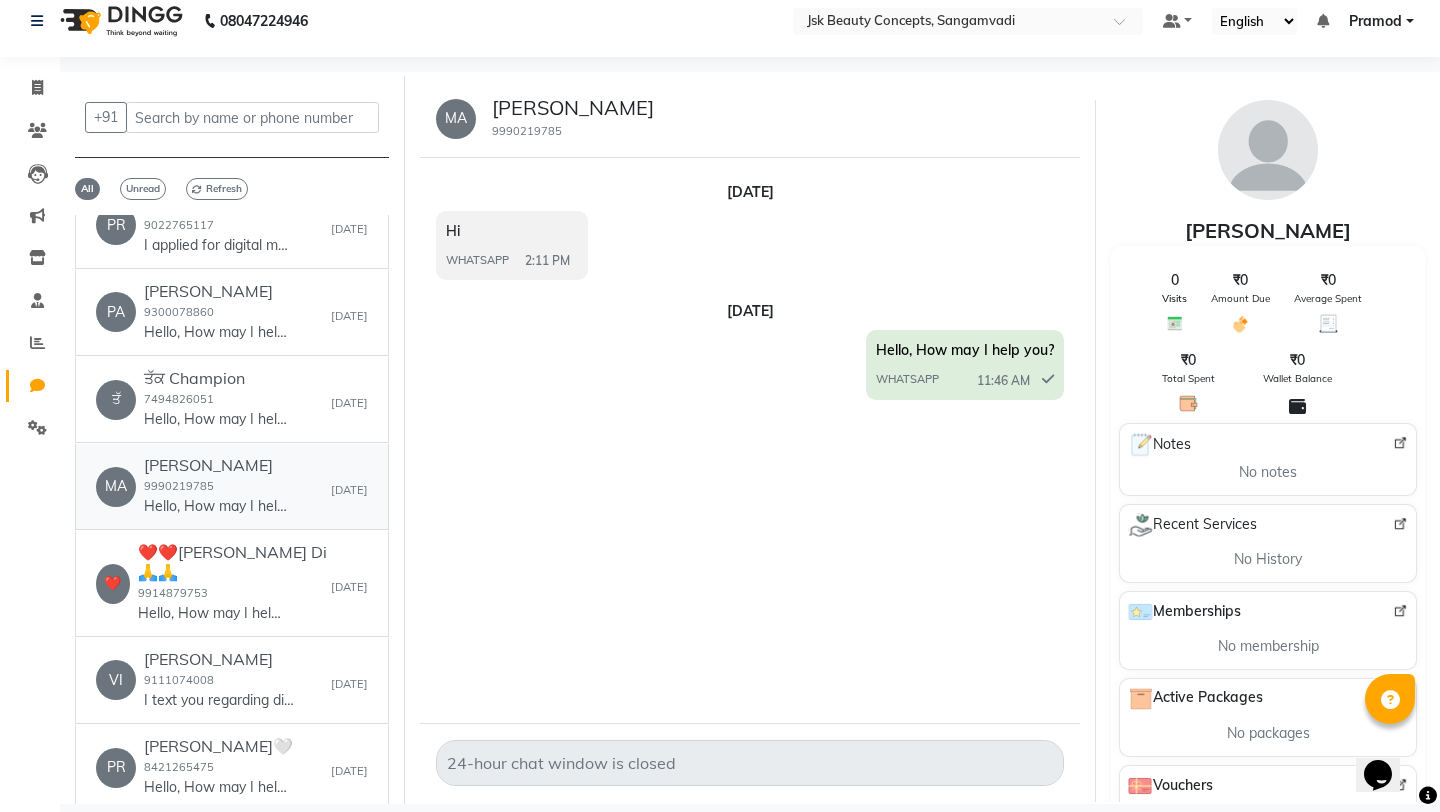 scroll, scrollTop: 1258, scrollLeft: 0, axis: vertical 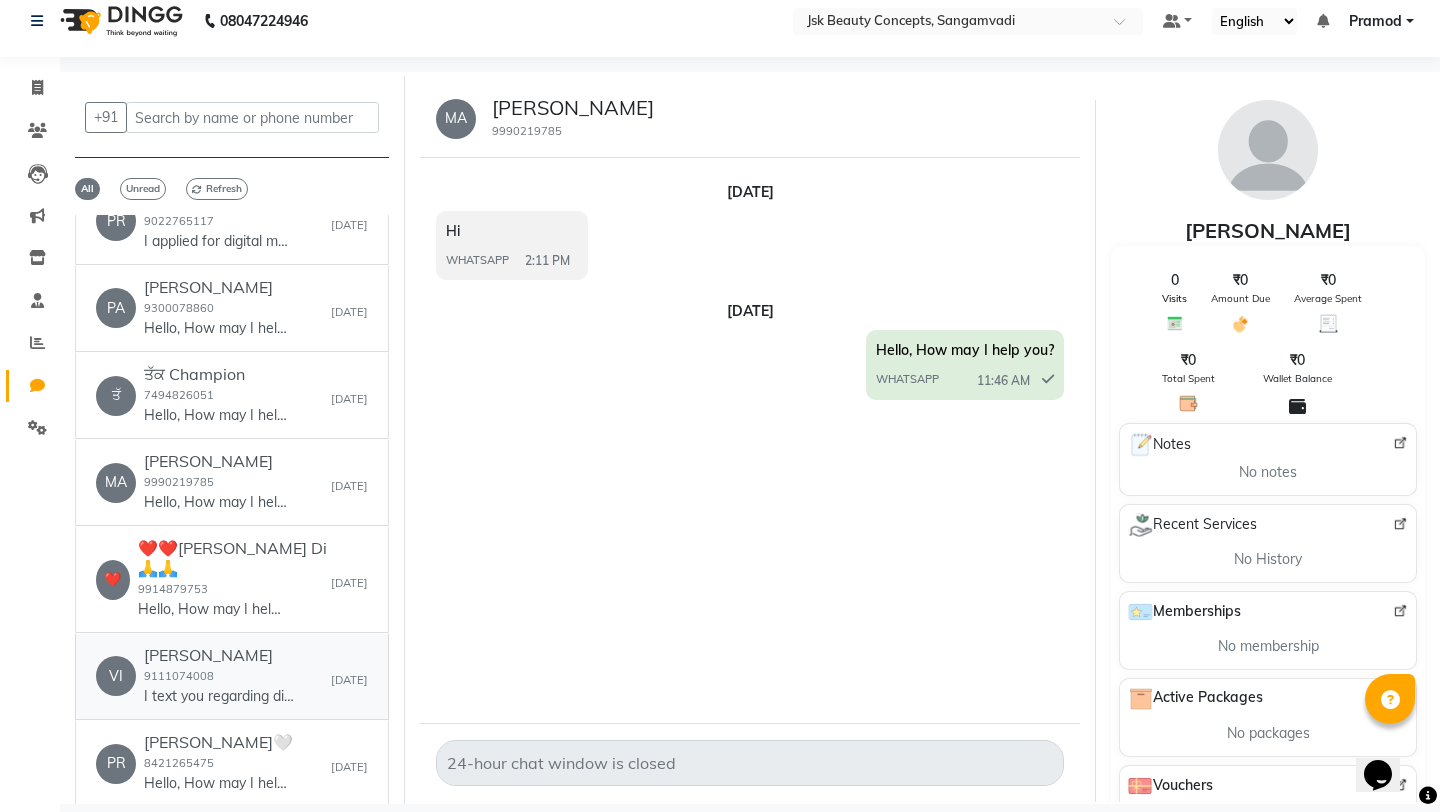 click on "[PERSON_NAME]  9111074008  I text you regarding digital marketing internship" 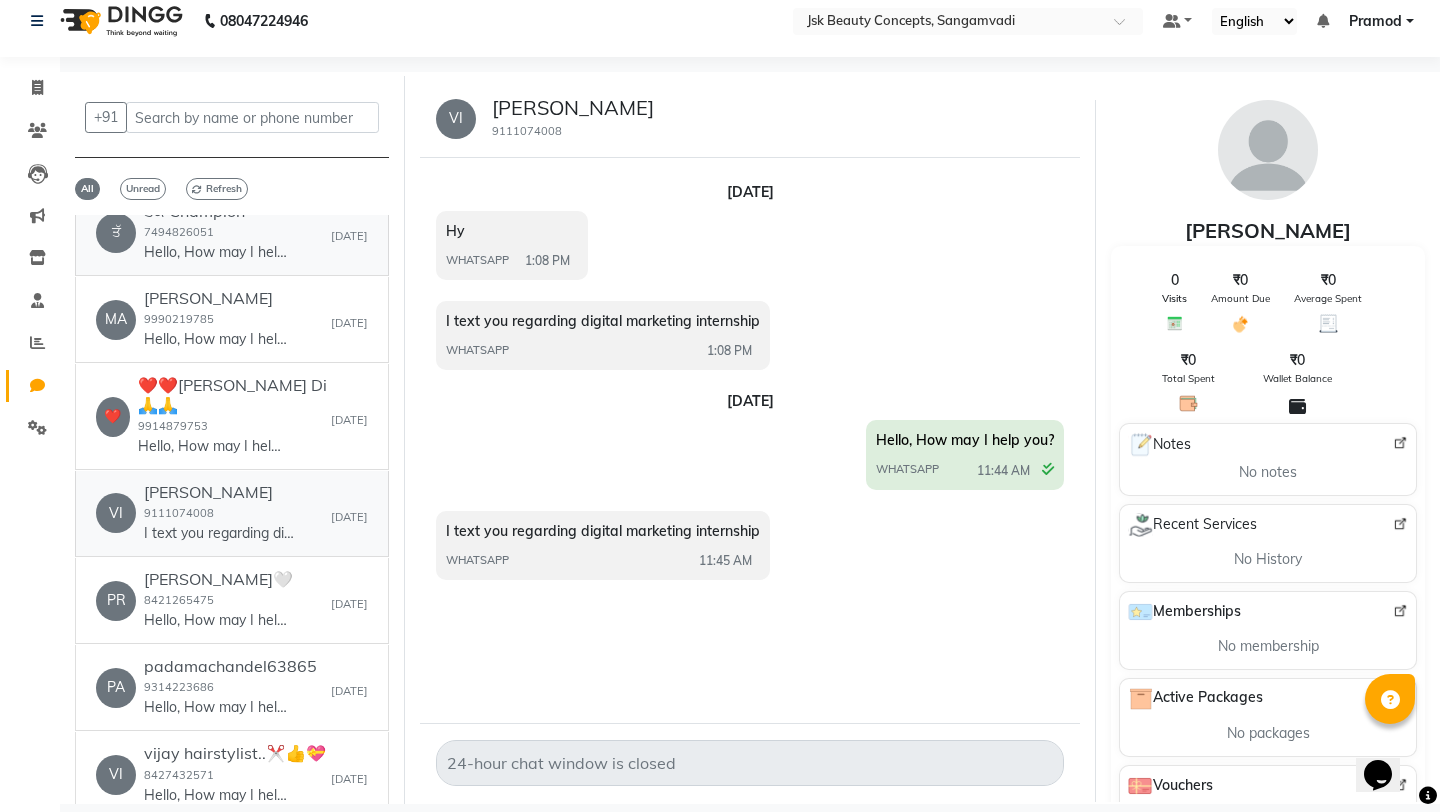 scroll, scrollTop: 1426, scrollLeft: 0, axis: vertical 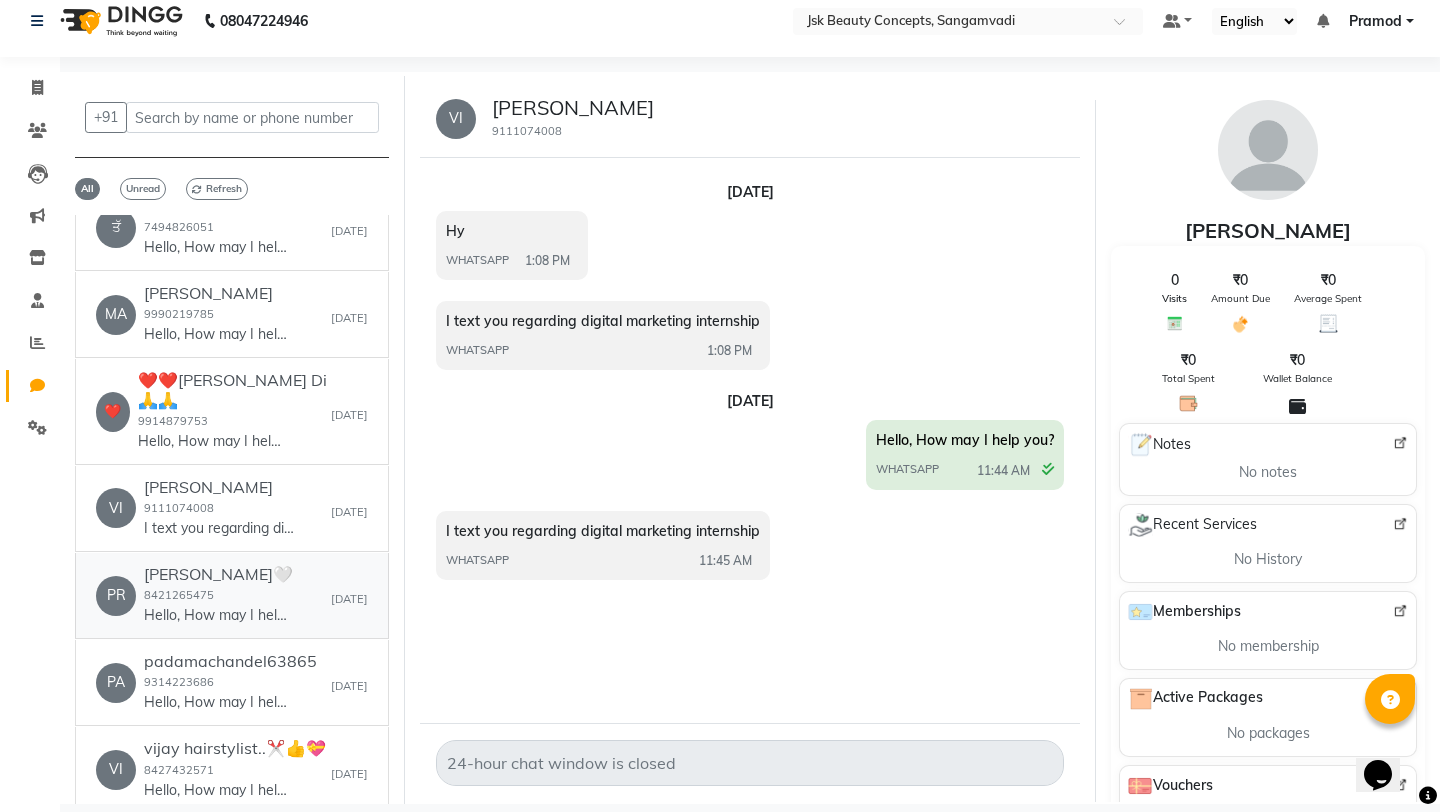 click on "[PERSON_NAME]🤍" 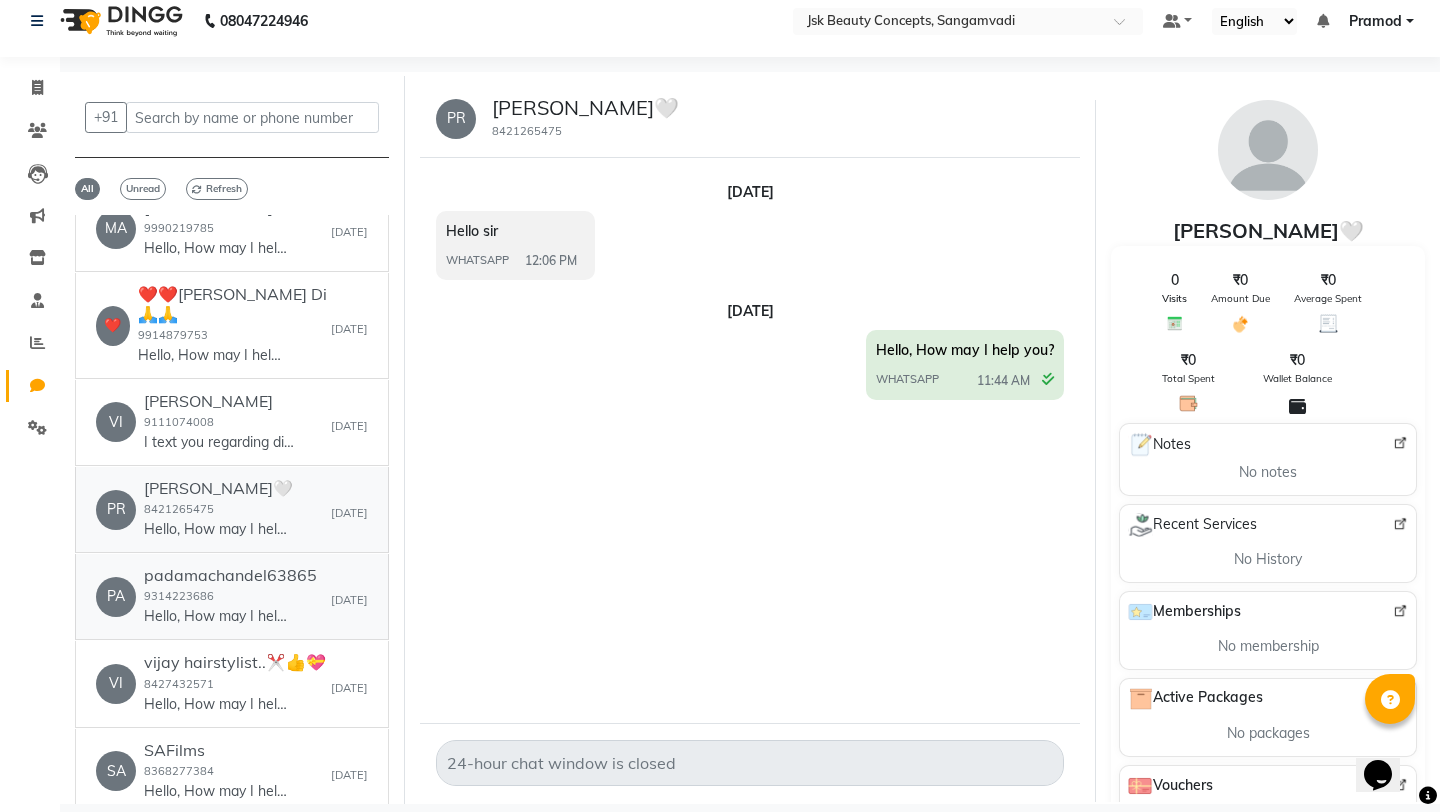 click on "padamachandel63865" 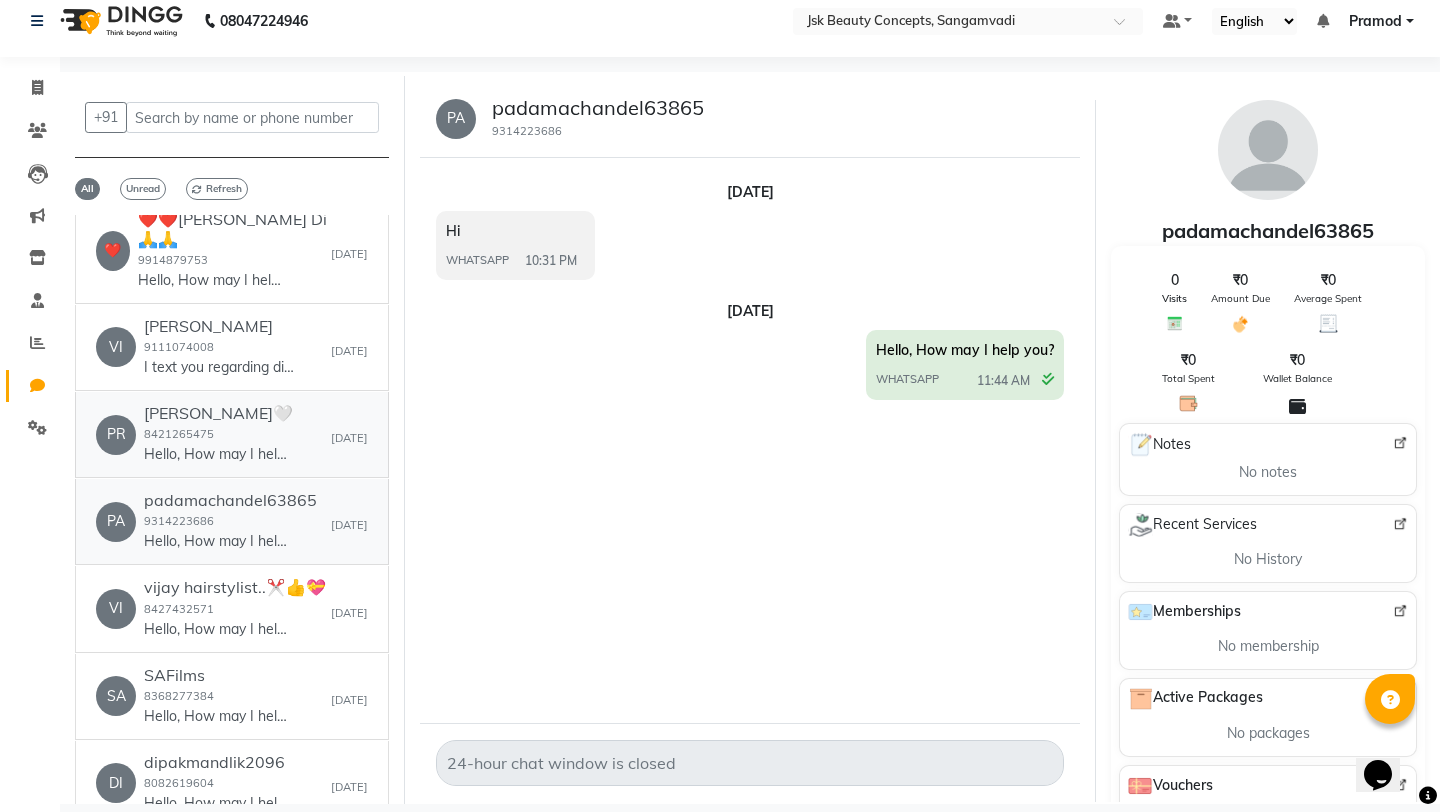 scroll, scrollTop: 1597, scrollLeft: 0, axis: vertical 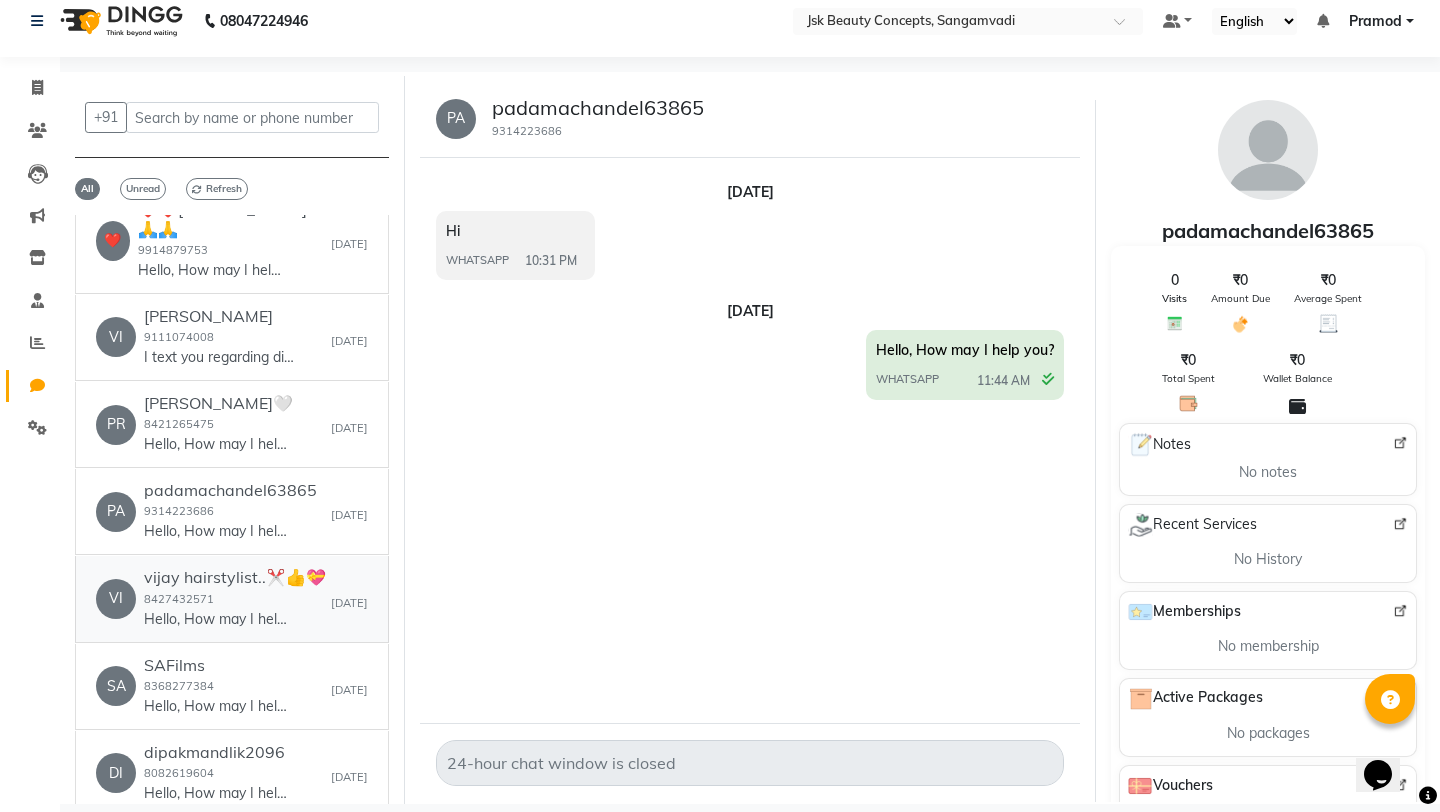 click on "vijay hairstylist..✂️👍💝" 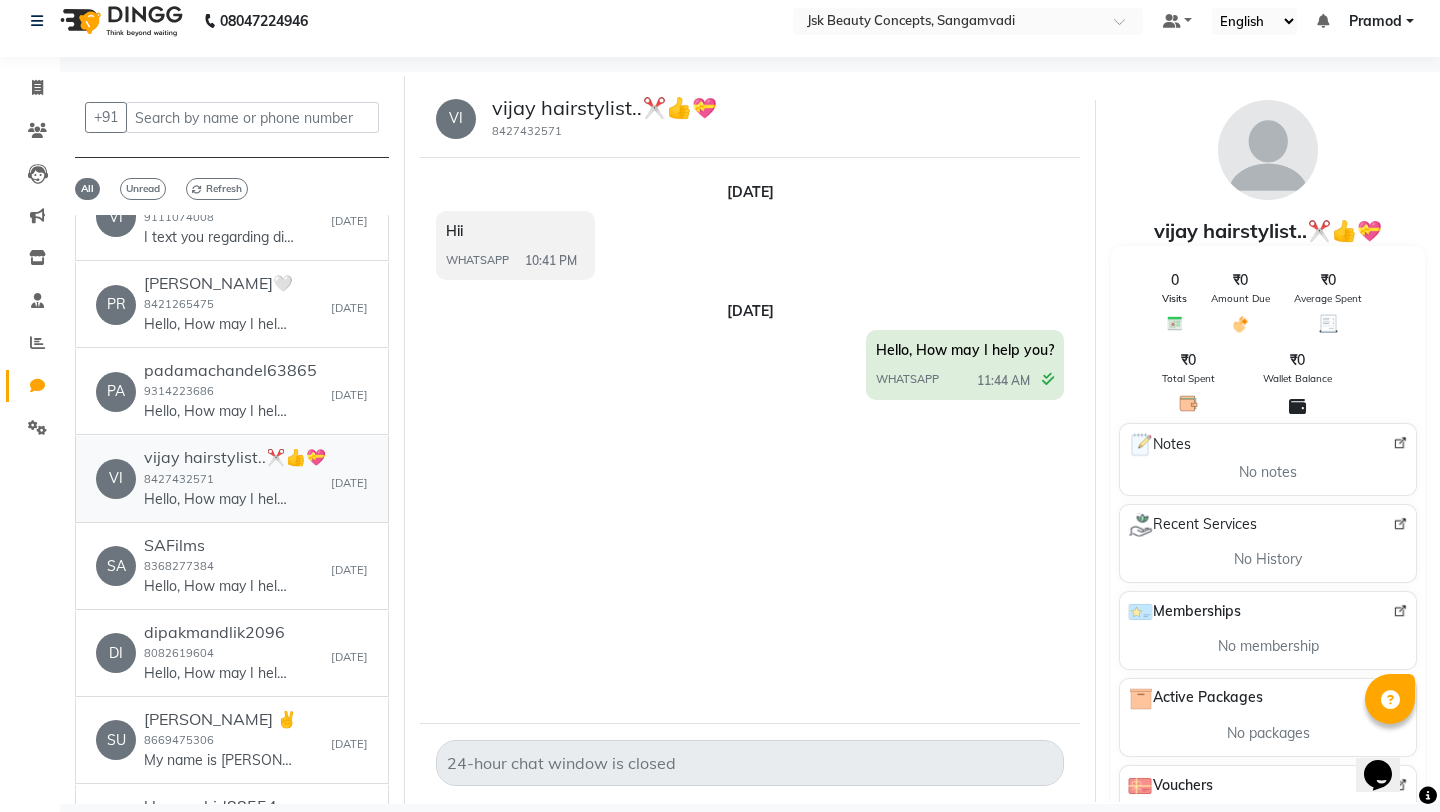 scroll, scrollTop: 1723, scrollLeft: 0, axis: vertical 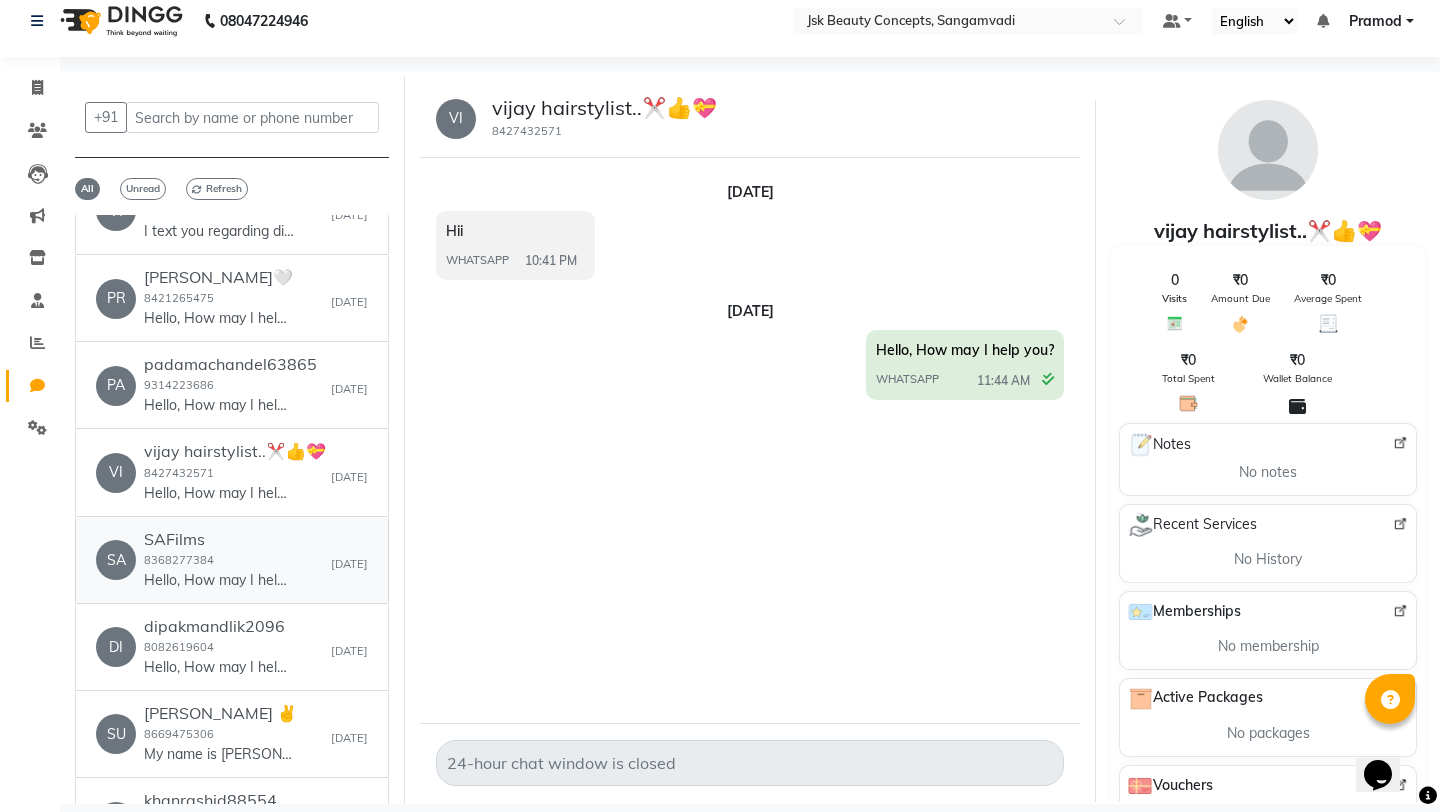 click on "SAFilms  8368277384  Hello, How may I help you?" 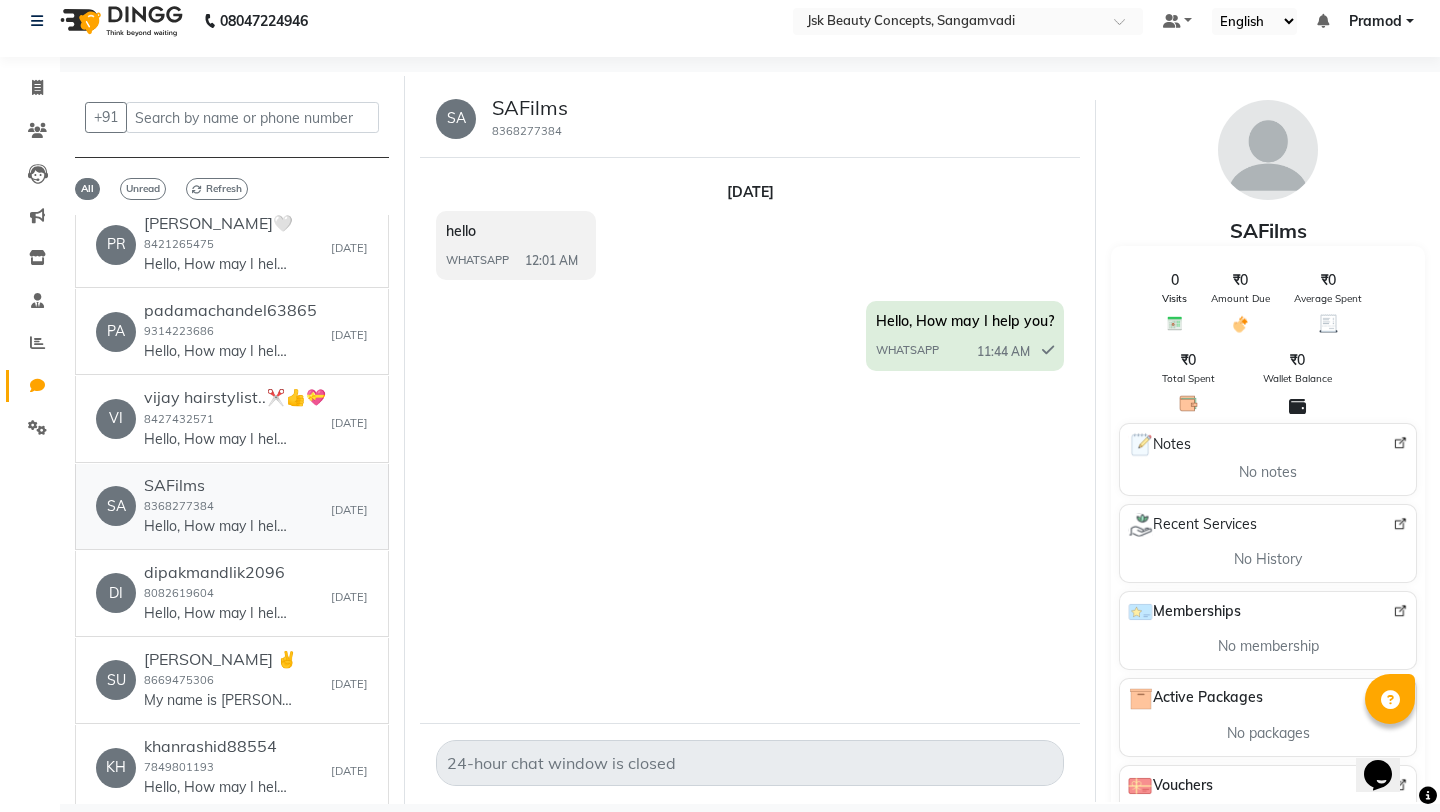 scroll, scrollTop: 1780, scrollLeft: 0, axis: vertical 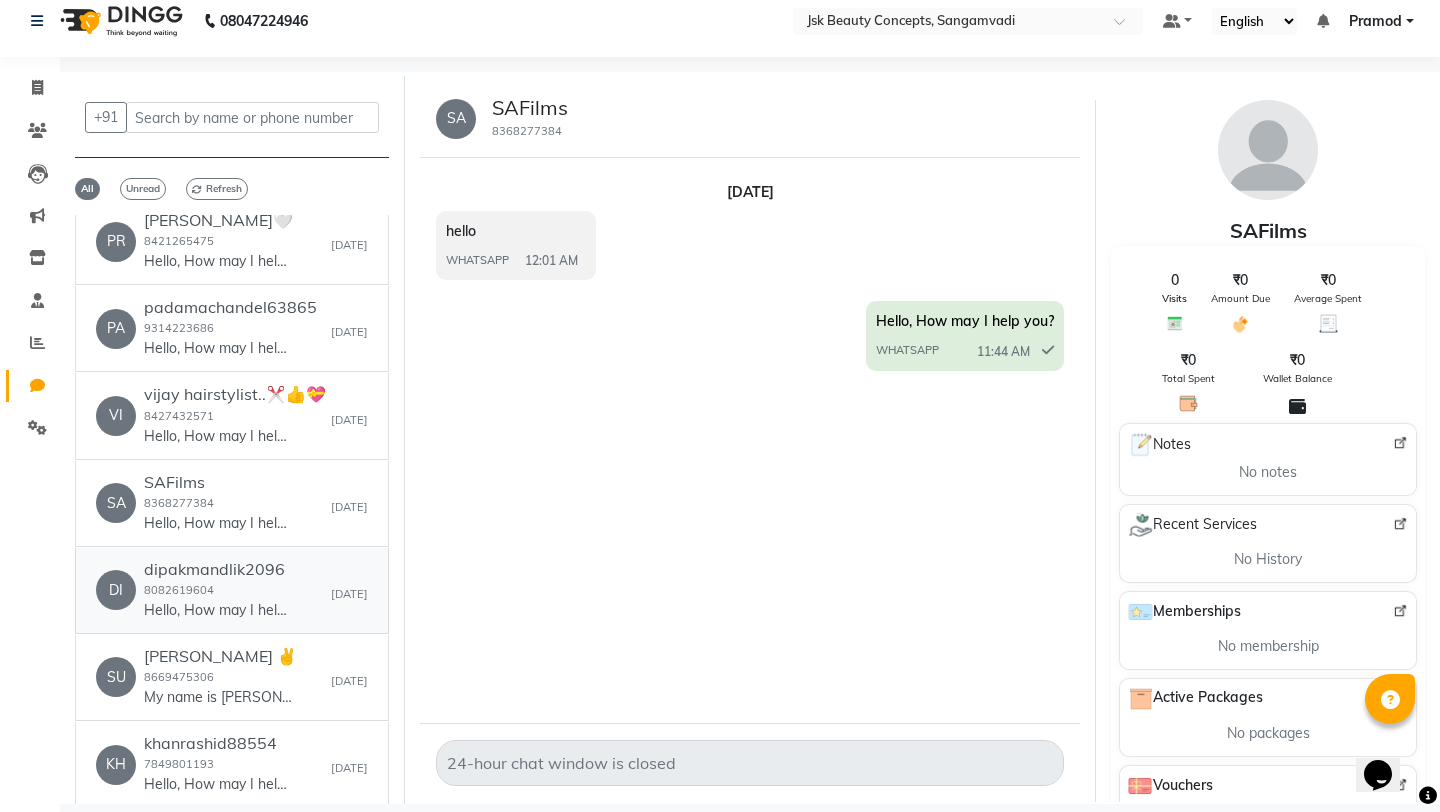 click on "dipakmandlik2096  8082619604  Hello, How may I help you?" 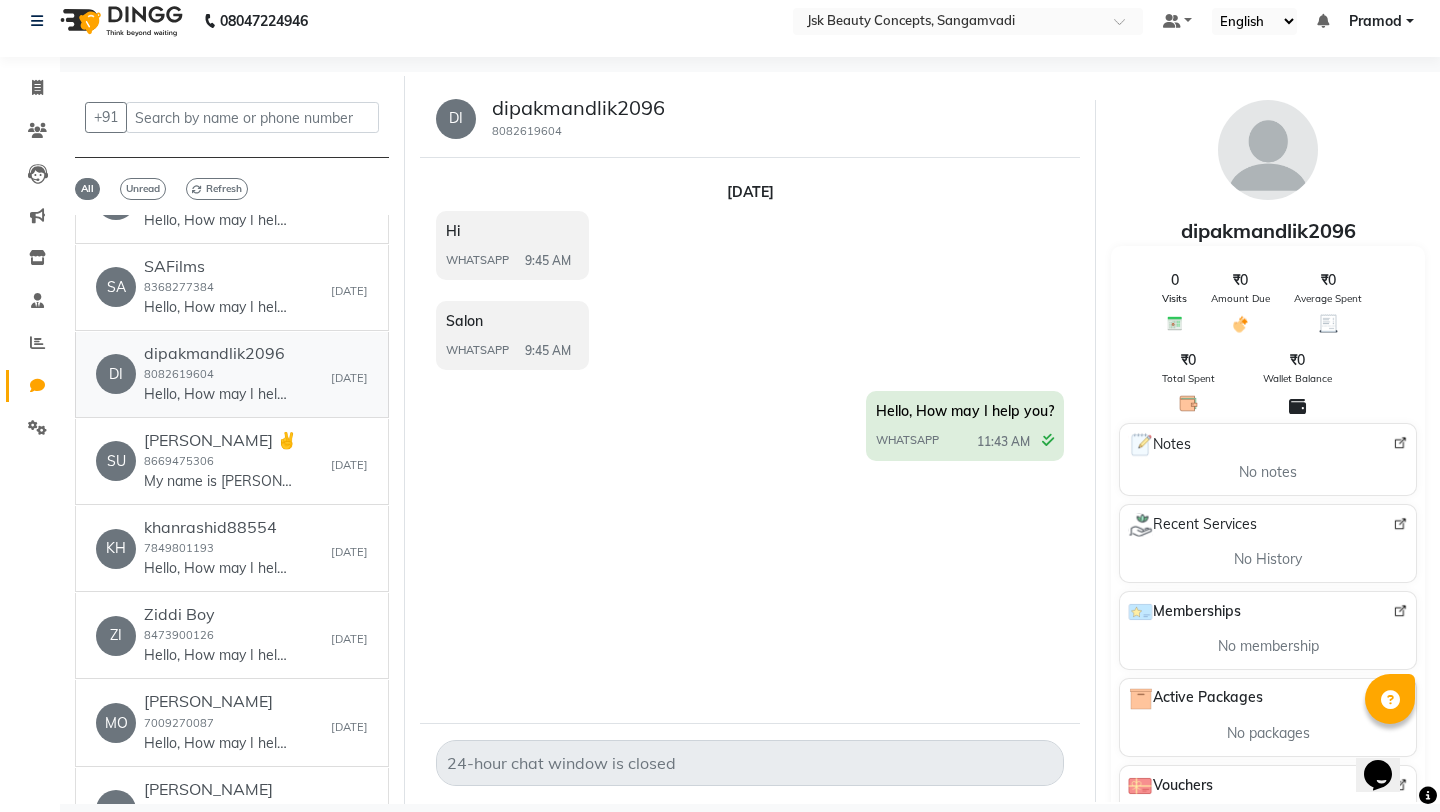 scroll, scrollTop: 2030, scrollLeft: 0, axis: vertical 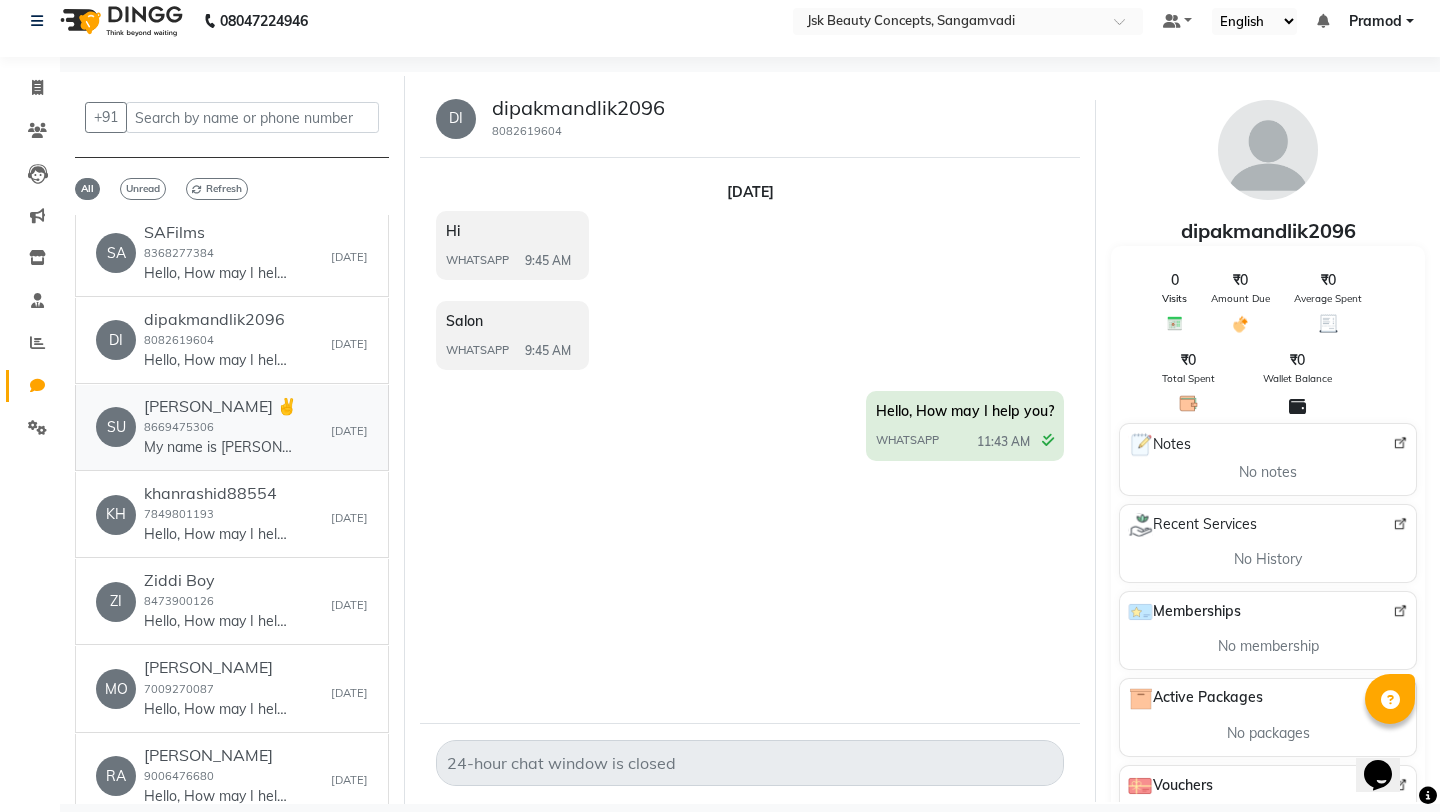 click on "[PERSON_NAME] ✌️  8669475306  My name is [PERSON_NAME], and I am reaching out to inquire about any current openings for the position of Digital Marketing Executive (Fresher/intern) within your organization.
Previously, I worked with XDBS and Rayb2b  a company specializing in the B2B domain. After completing my graduation, I am now eager to start my career in the digital marketing field. I have a basic understanding of digital advertising and Google Ad Manager (GAM), and I am highly motivated to further develop my skills and grow in this domain.
I have attached my resume for your reference. I would be grateful for the opportunity to discuss how I can contribute to your team. Please let me know if there are any suitable openings available.
Looking forward to hearing from you.
Thank you for your time and consideration." 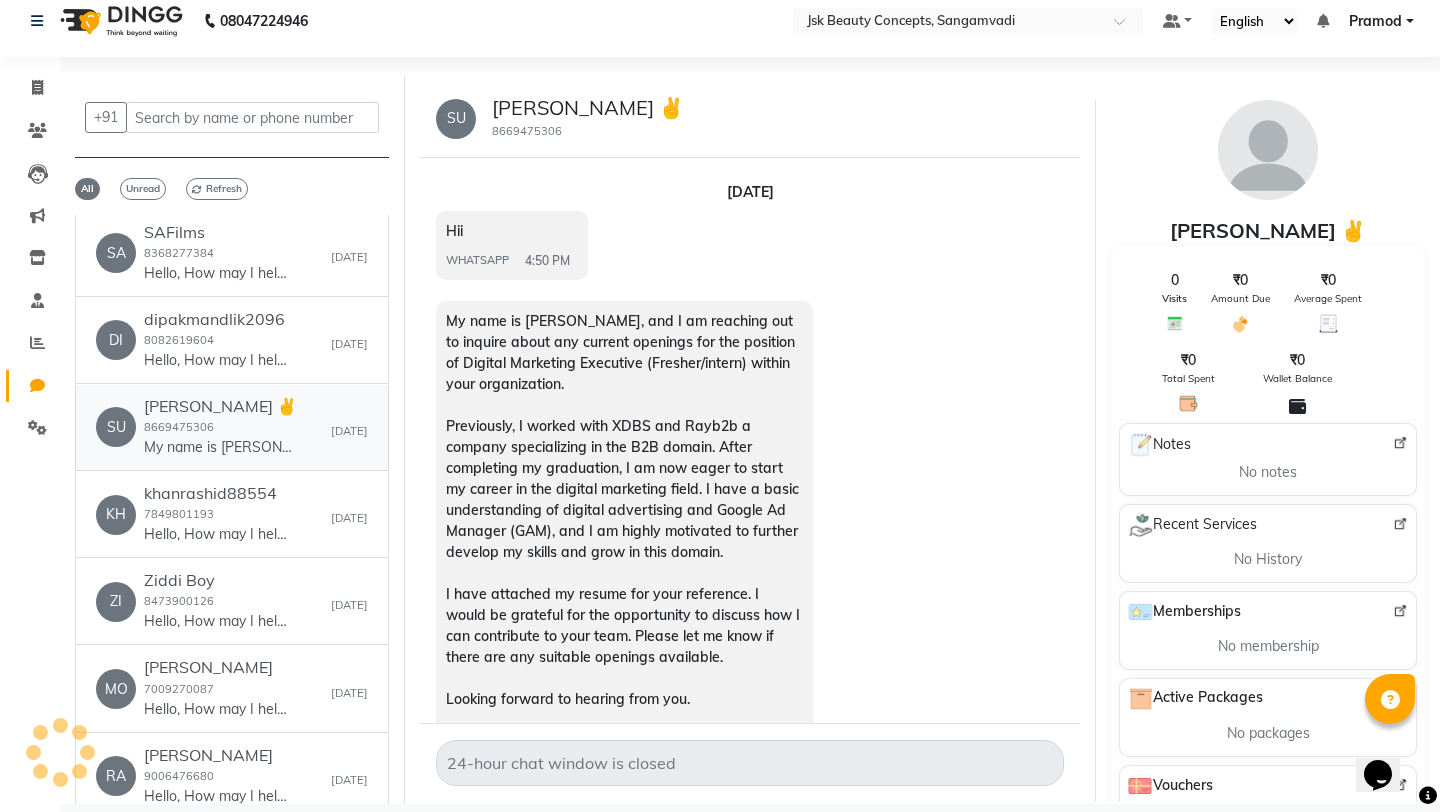 scroll, scrollTop: 72, scrollLeft: 0, axis: vertical 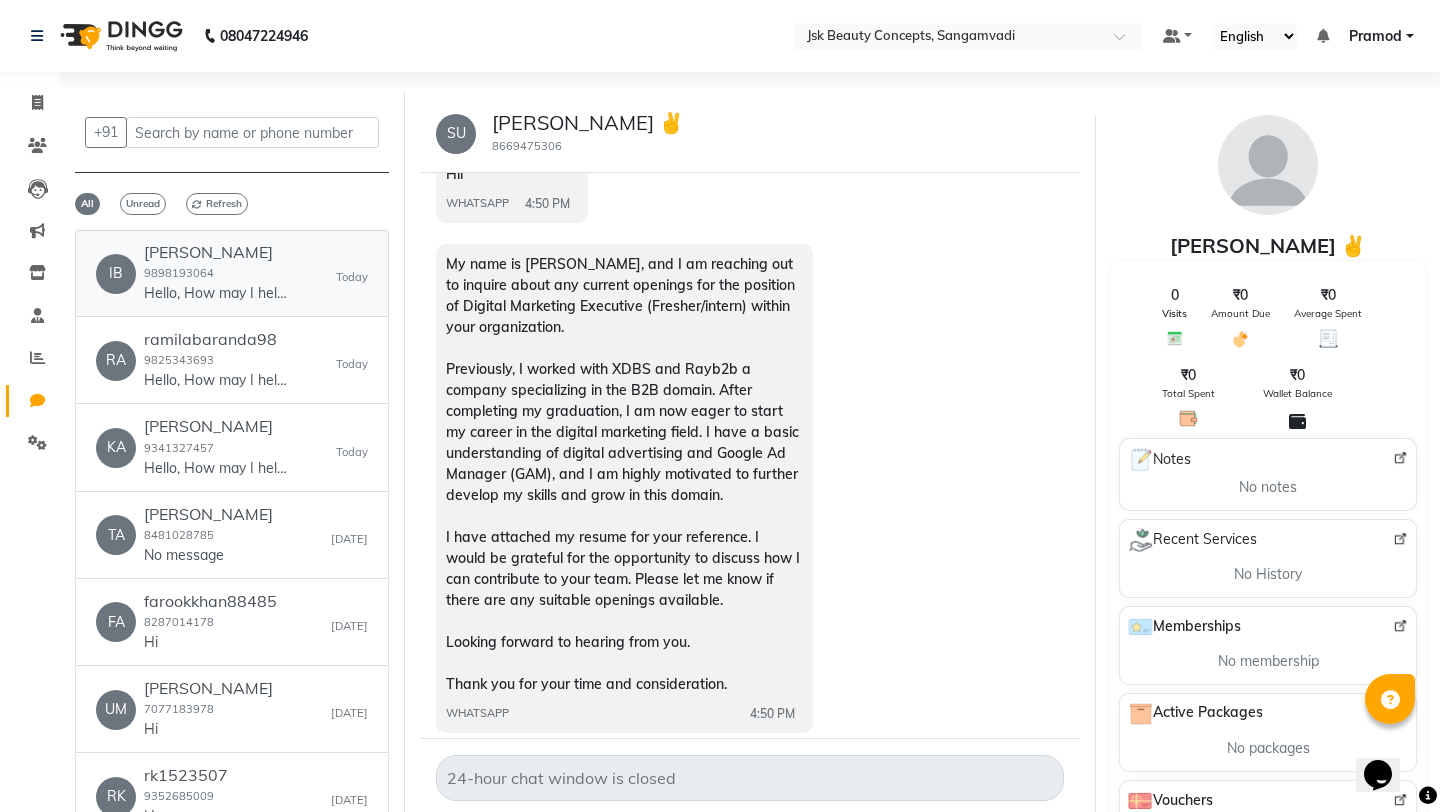 click on "Hello, How may I help you?" 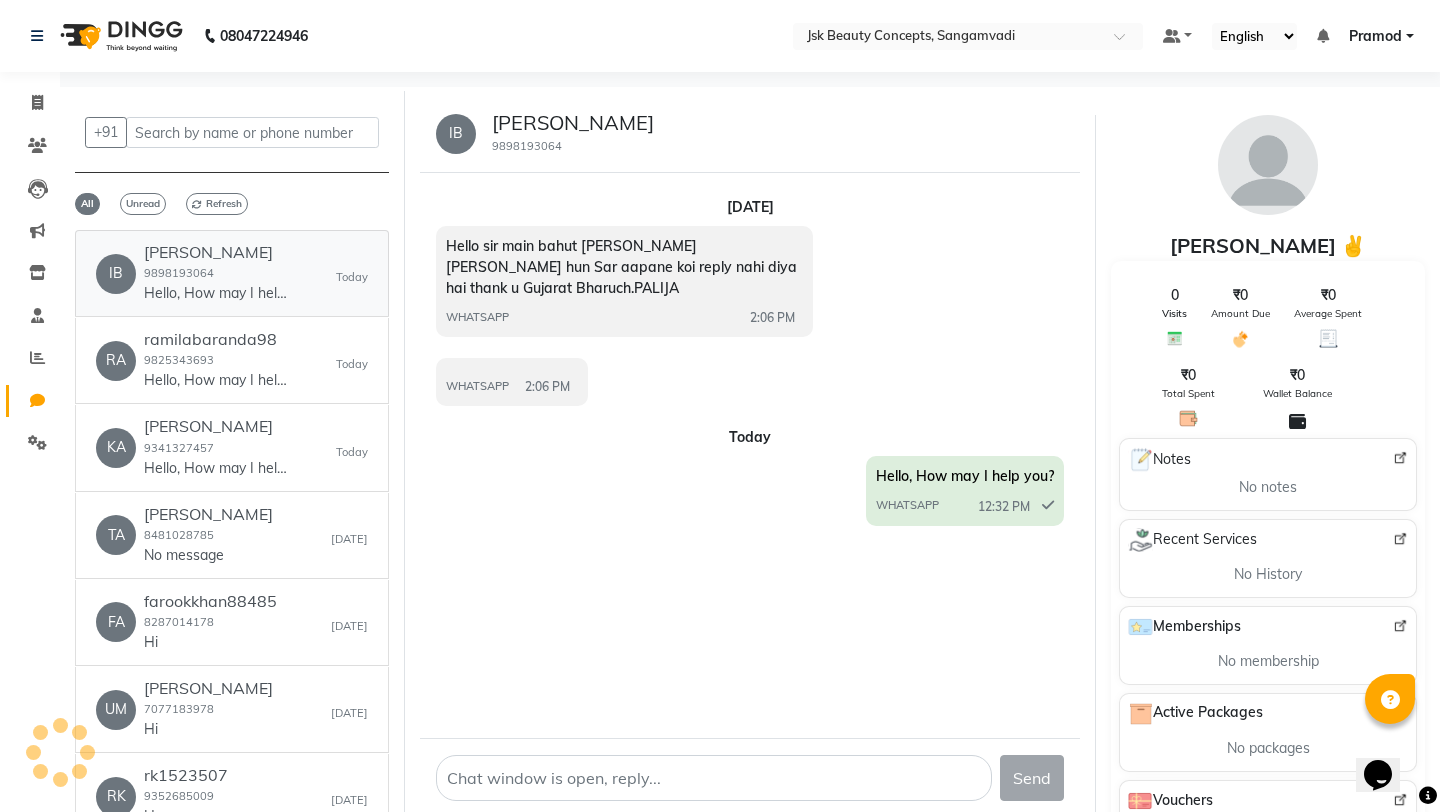 scroll, scrollTop: 0, scrollLeft: 0, axis: both 